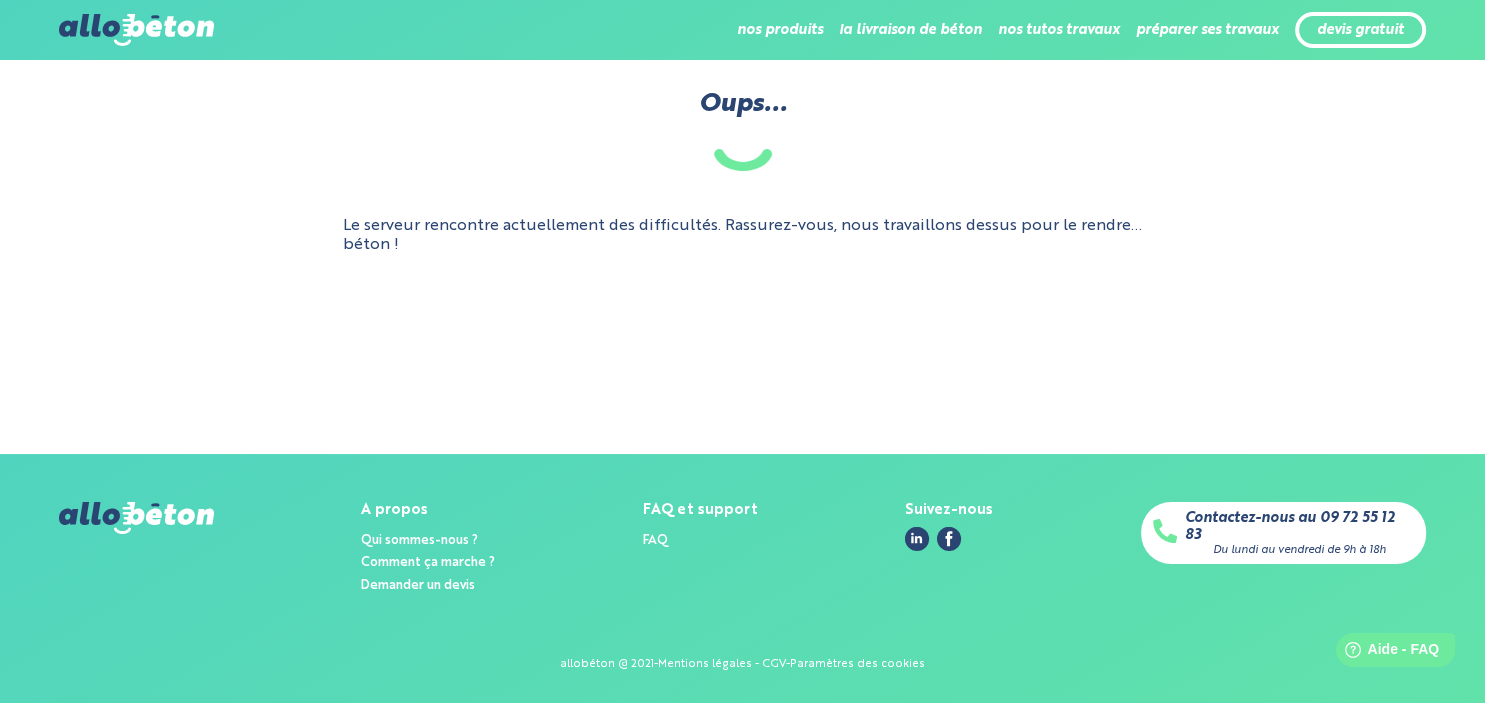 scroll, scrollTop: 0, scrollLeft: 0, axis: both 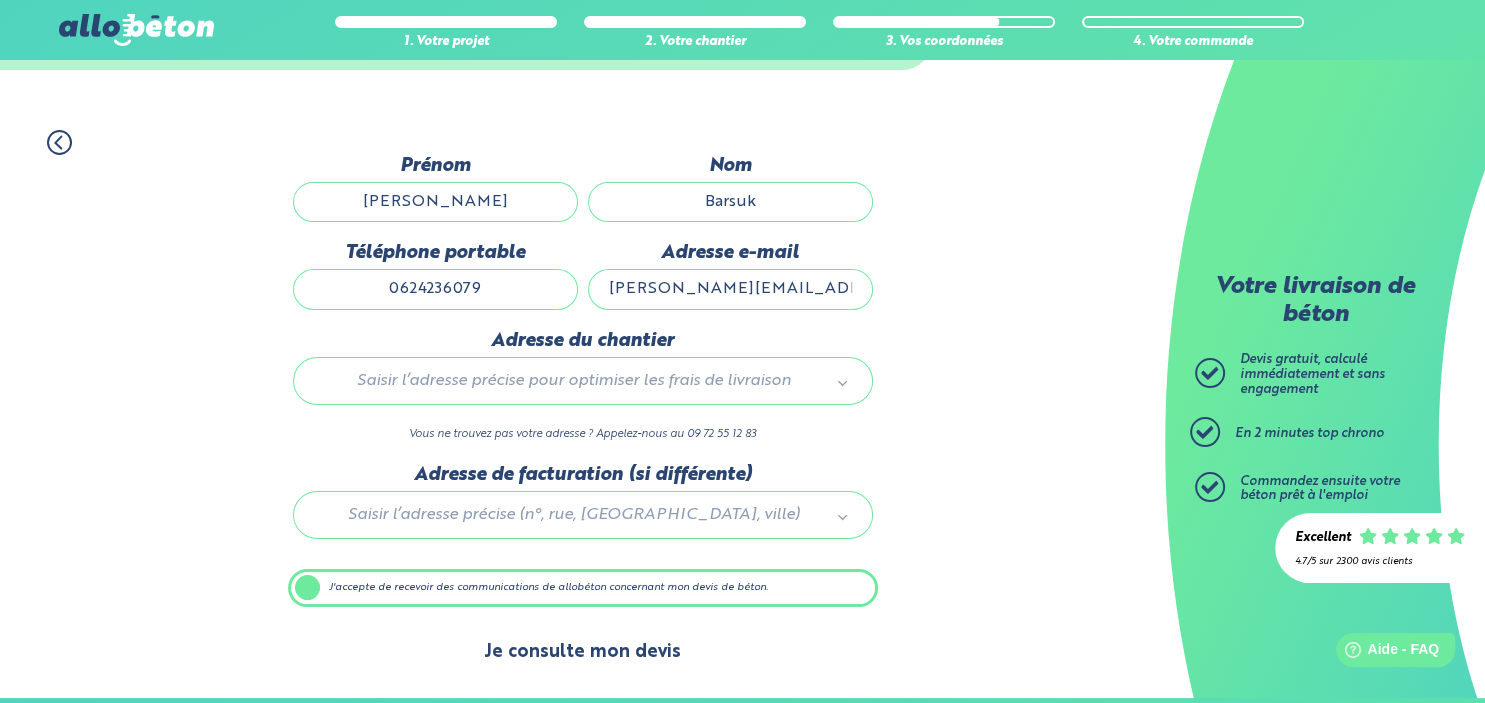 click on "Je consulte mon devis" at bounding box center [582, 652] 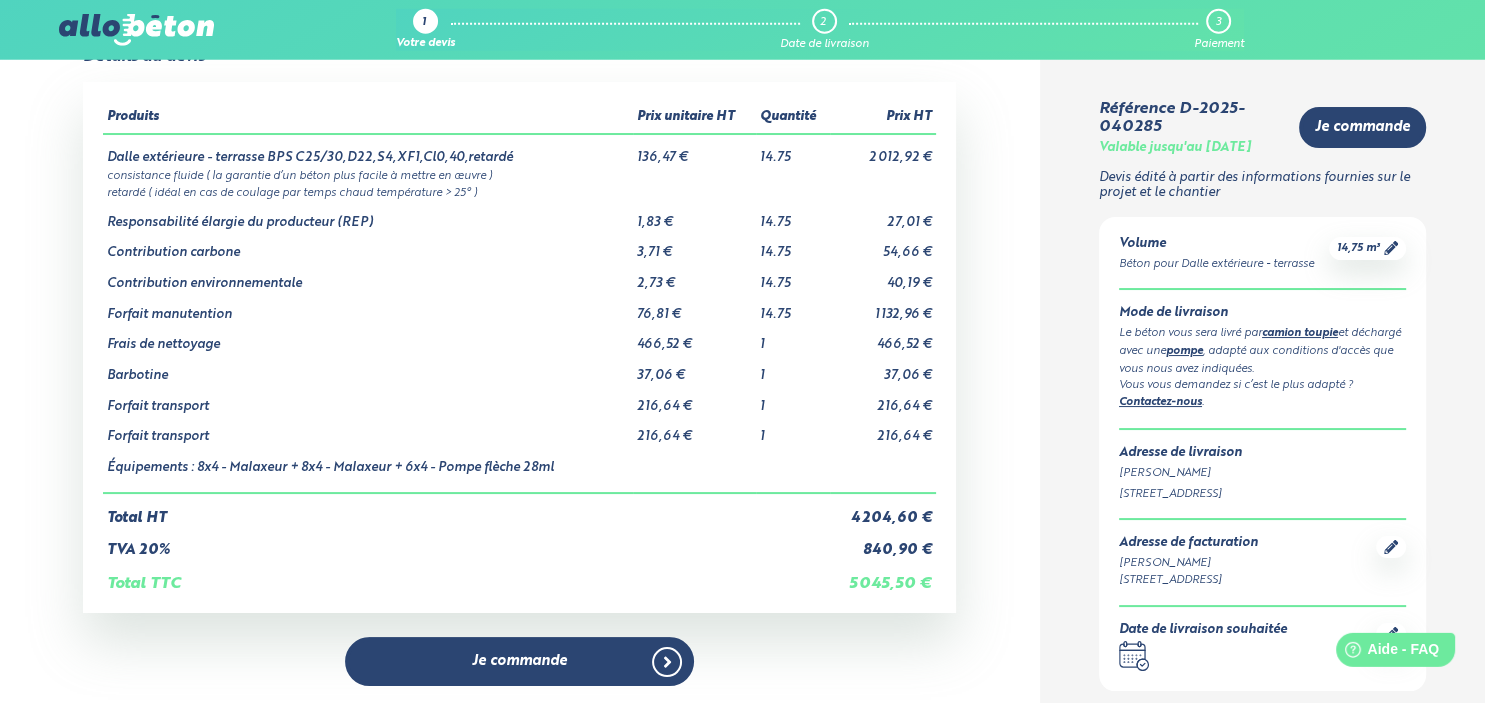 scroll, scrollTop: 52, scrollLeft: 0, axis: vertical 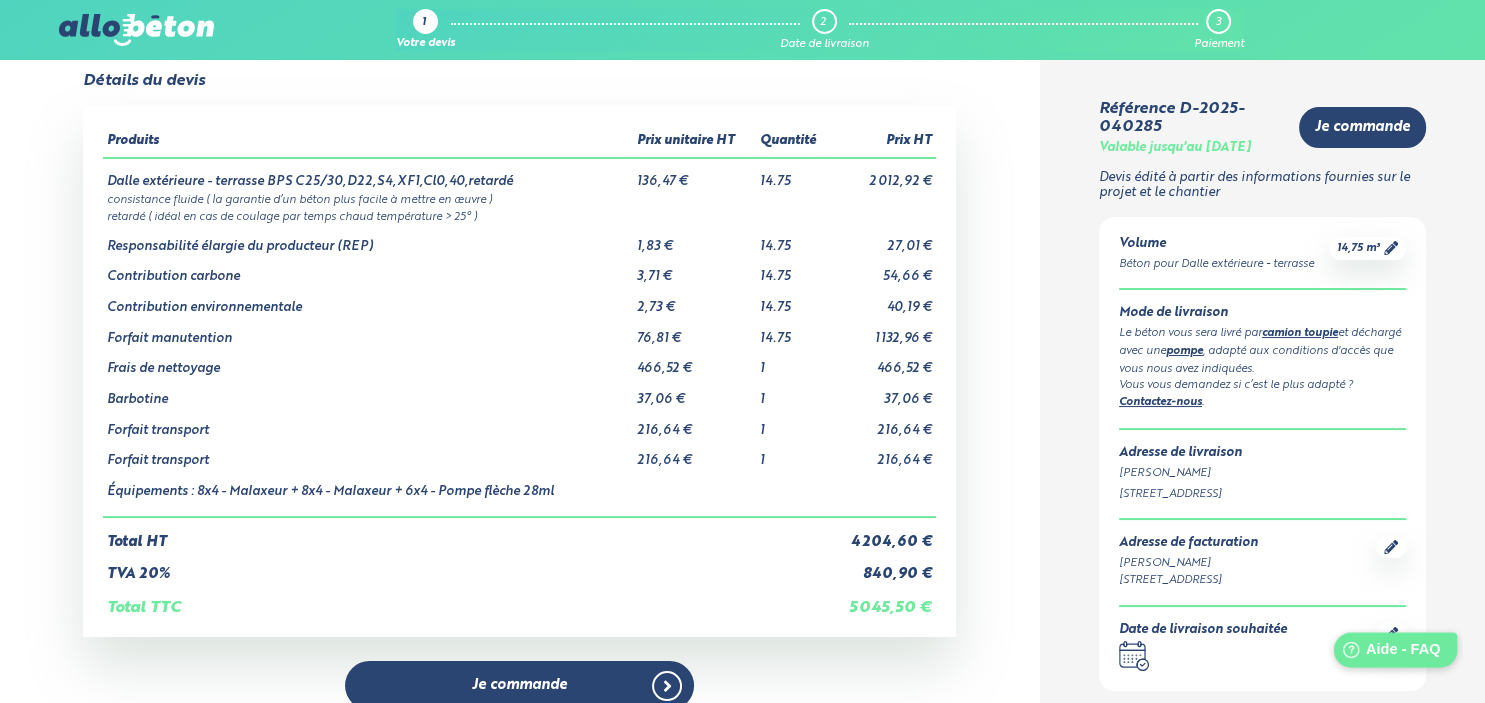 drag, startPoint x: 1387, startPoint y: 645, endPoint x: 1397, endPoint y: 434, distance: 211.23683 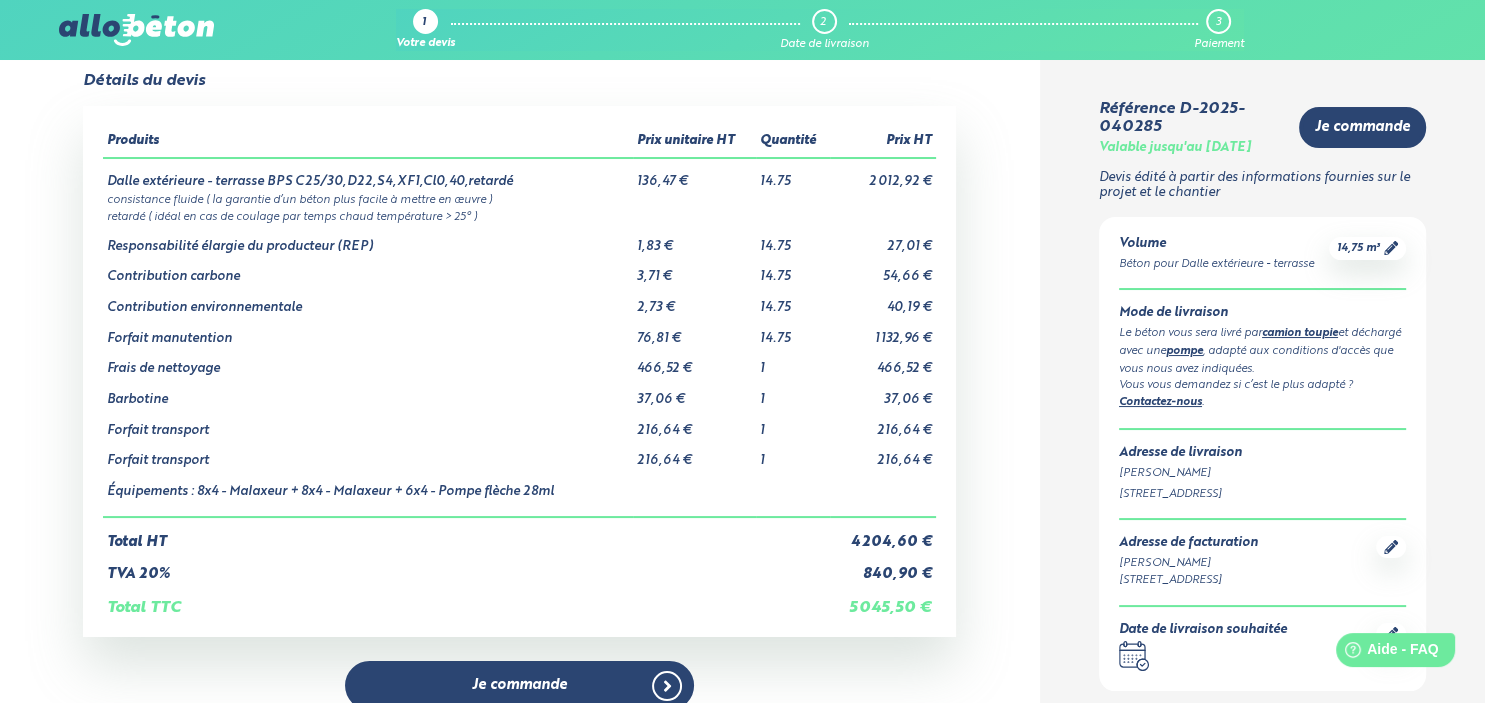 click on "Référence D-2025-040285
Valable jusqu'au 31/07/2025
Je commande
Devis édité à partir des informations fournies sur le projet et le chantier
Volume
Béton pour Dalle extérieure - terrasse
14,75 m³
Mode de livraison
Le béton vous sera livré par
camion toupie  et déchargé avec une  pompe , adapté aux conditions d'accès que vous nous avez indiquées.
Vous vous demandez si c’est le plus adapté ?  Contactez-nous .
Adresse de livraison
Sergey Barsuk" at bounding box center [1263, 1301] 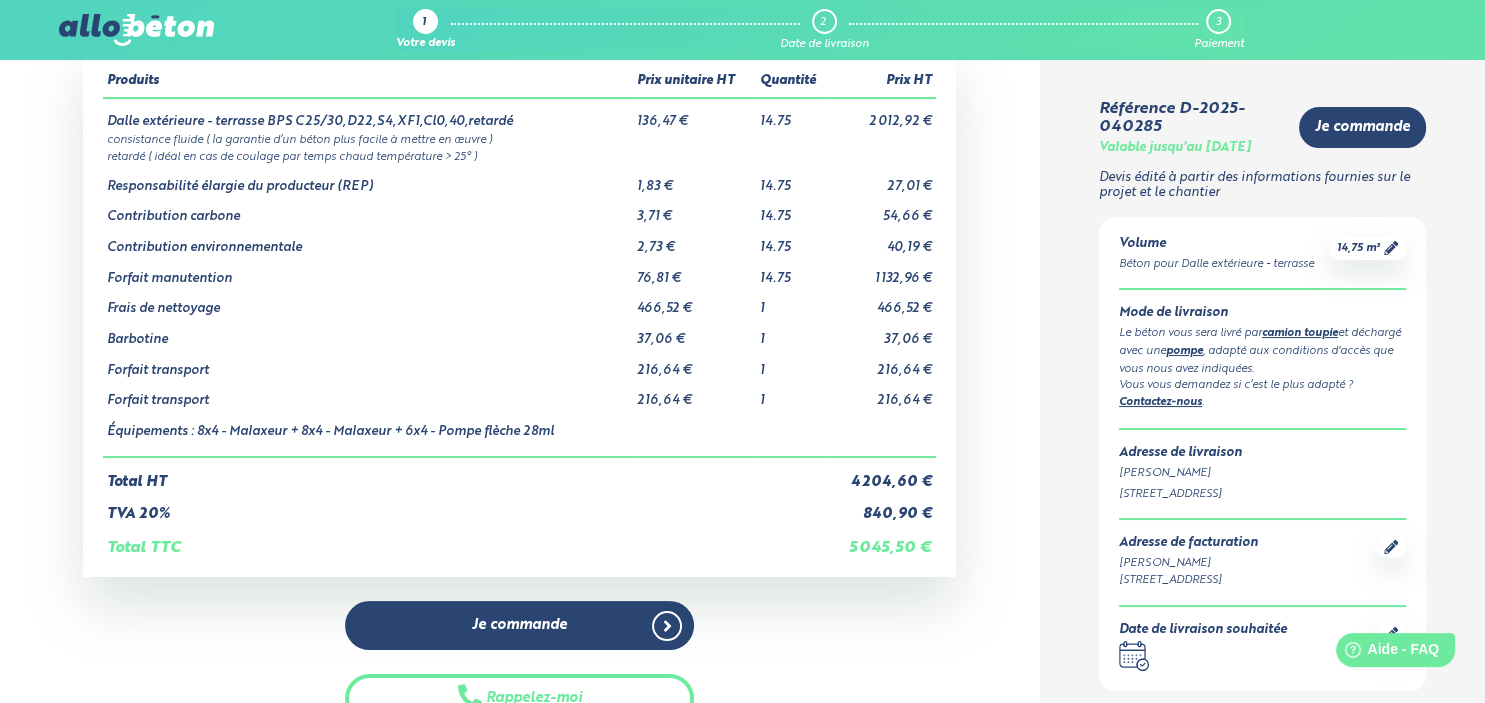 scroll, scrollTop: 105, scrollLeft: 0, axis: vertical 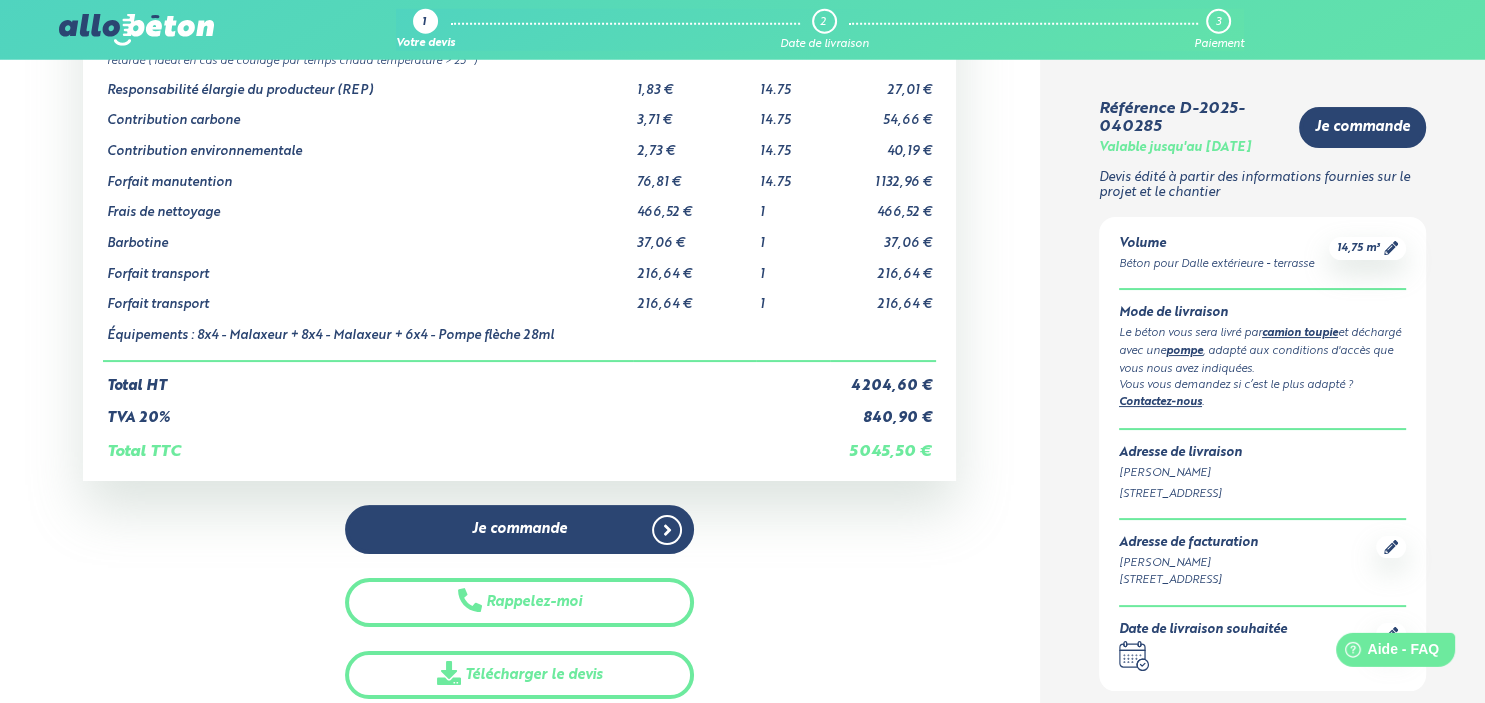 click at bounding box center [1391, 634] 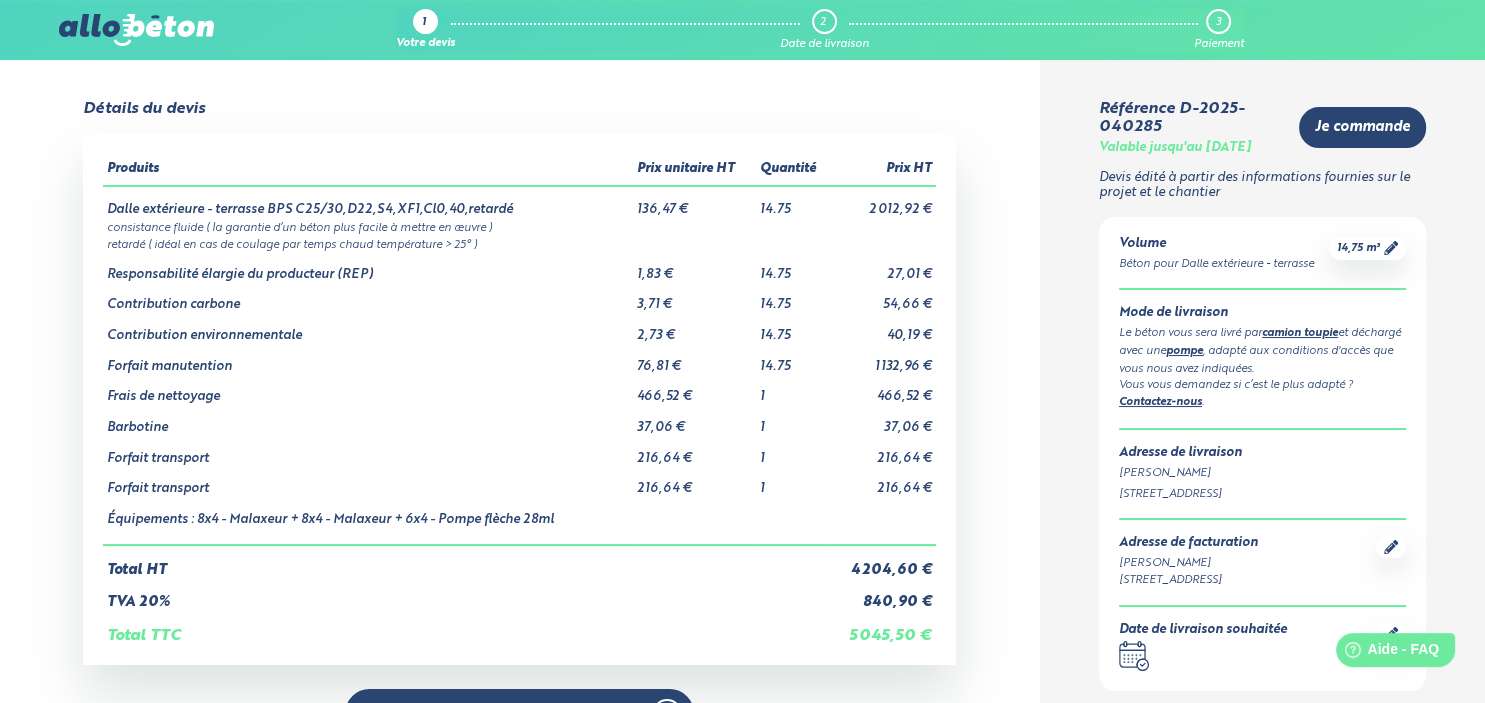 scroll, scrollTop: 0, scrollLeft: 0, axis: both 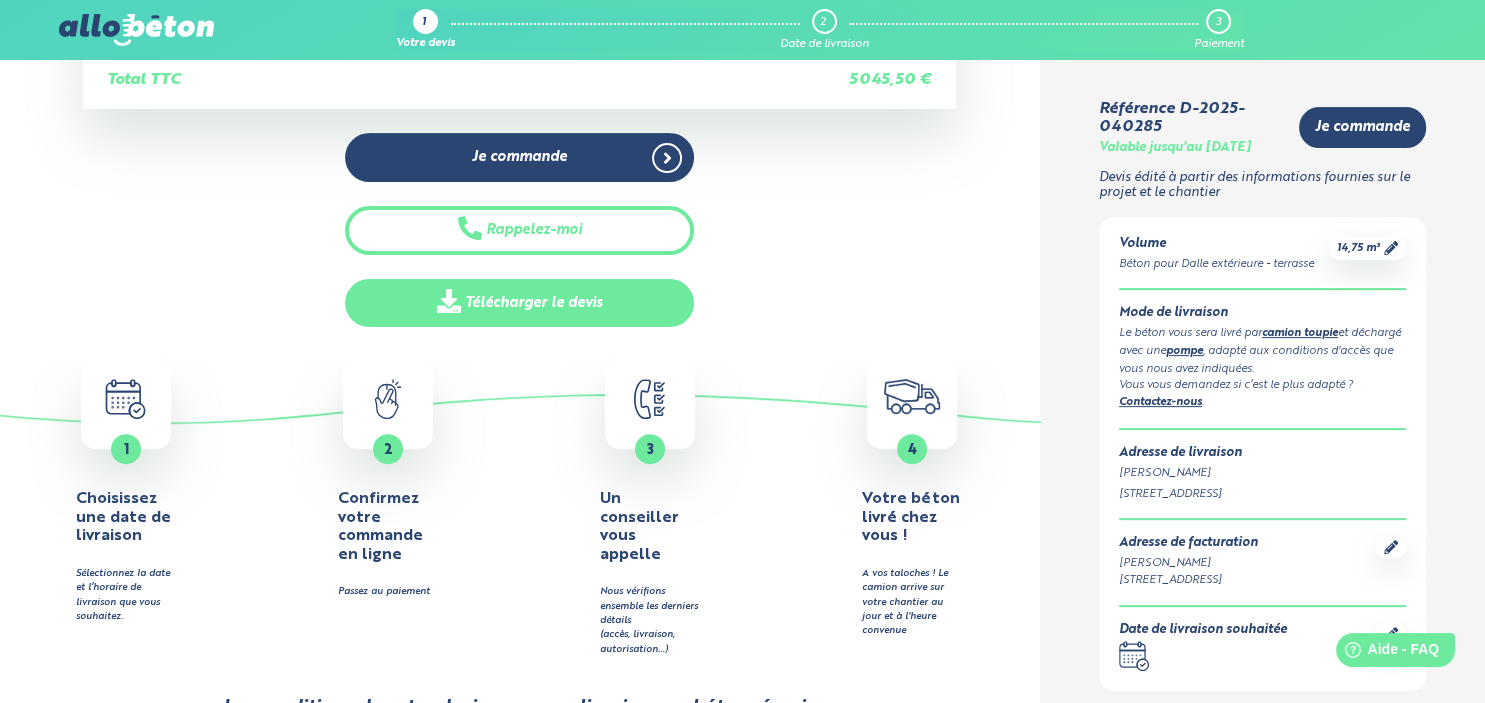click on "Télécharger le devis" at bounding box center [519, 303] 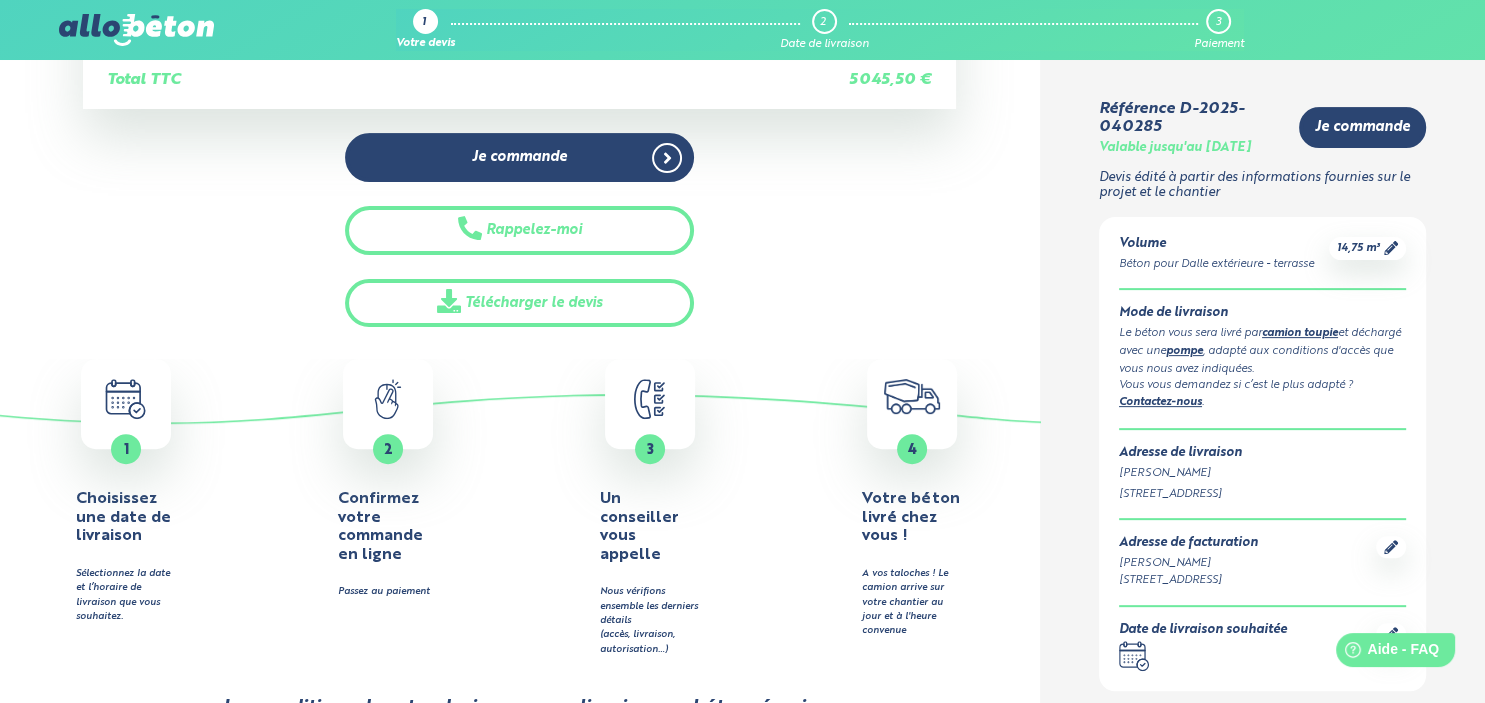click on "Je commande
Rappelez-moi
Télécharger le devis" at bounding box center [519, 230] 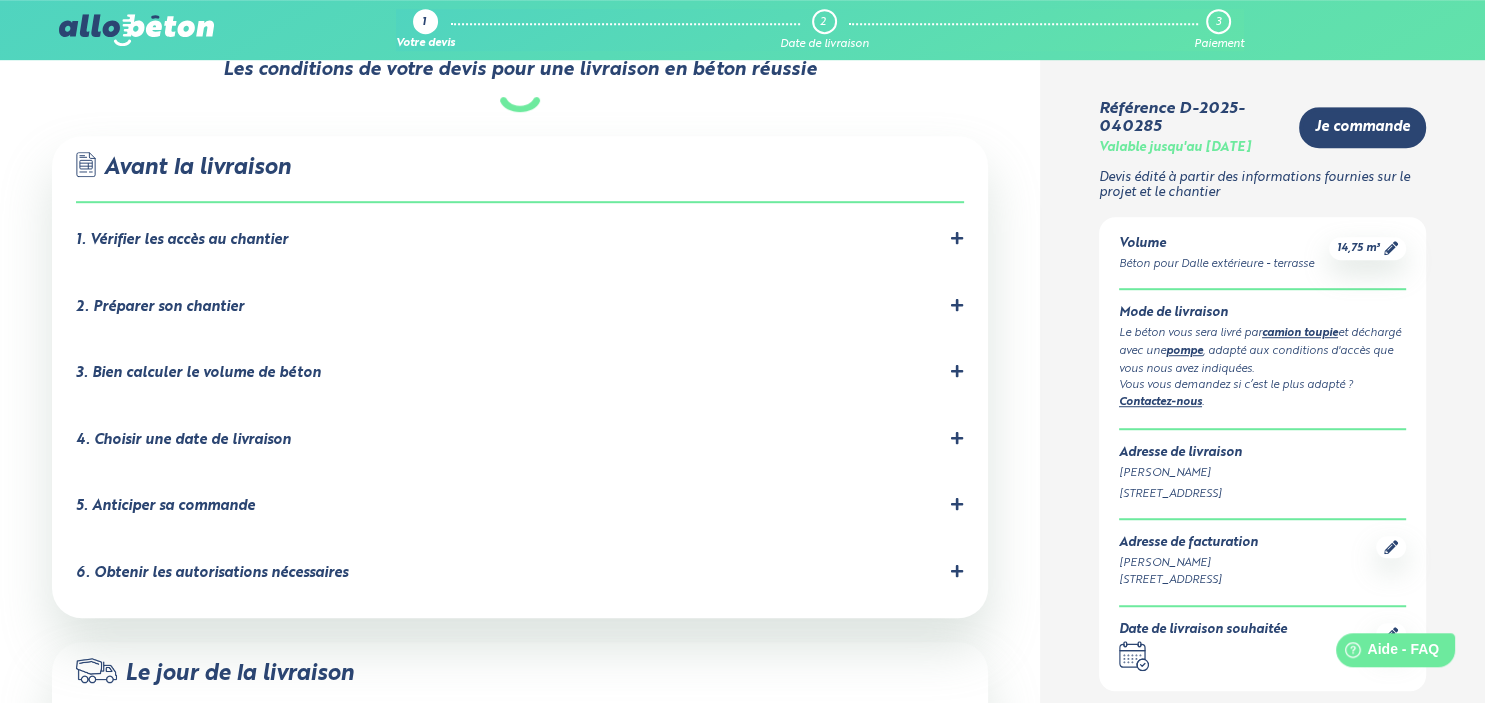 scroll, scrollTop: 1214, scrollLeft: 0, axis: vertical 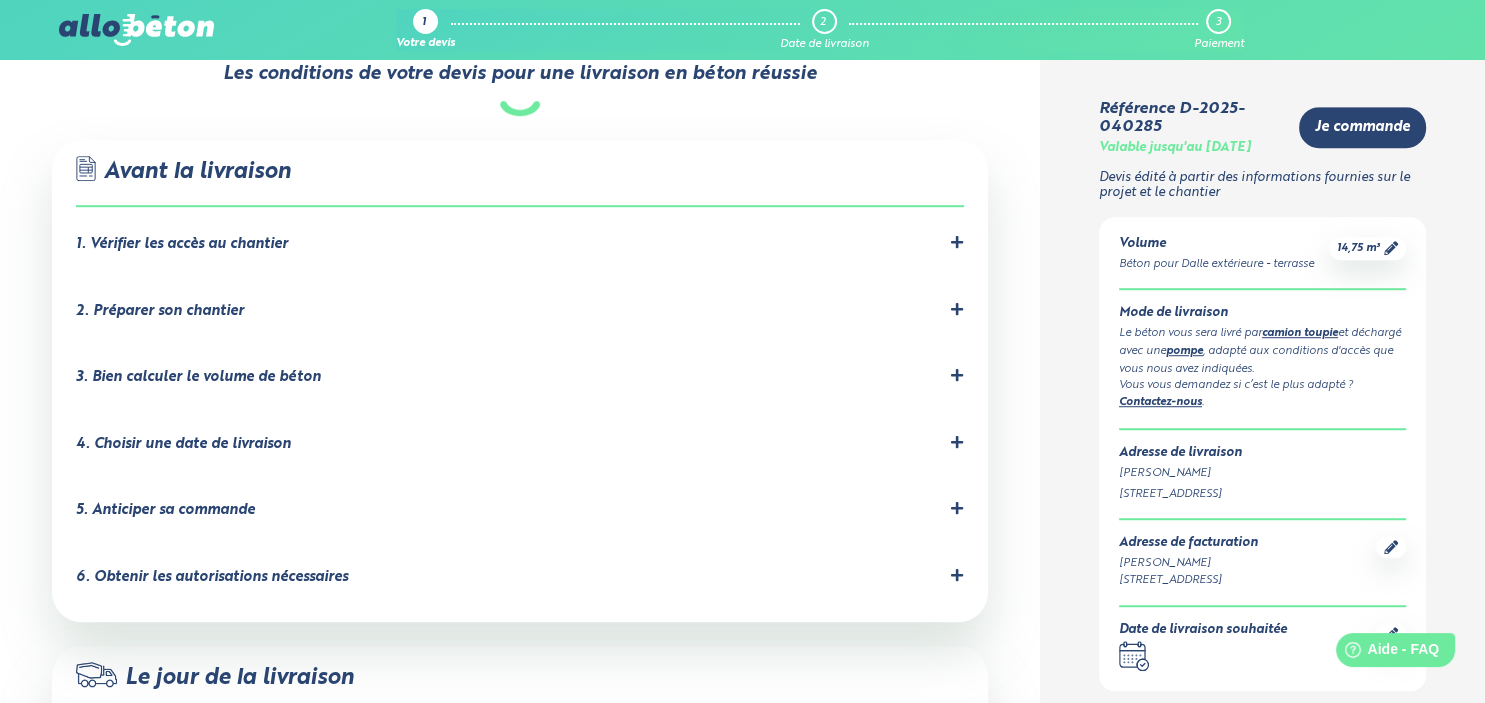 click on "Référence D-2025-040285
Valable jusqu'au [DATE]
Je commande
[PERSON_NAME] édité à partir des informations fournies sur le projet et le chantier
Volume
Béton pour Dalle extérieure - terrasse
14,75 m³
Mode de livraison
Le béton vous sera livré par
camion toupie  et déchargé avec une  pompe , adapté aux conditions d'accès que vous nous avez indiquées.
Vous vous demandez si c’est le plus adapté ?  Contactez-nous .
Adresse de livraison
[PERSON_NAME]" at bounding box center (1263, 139) 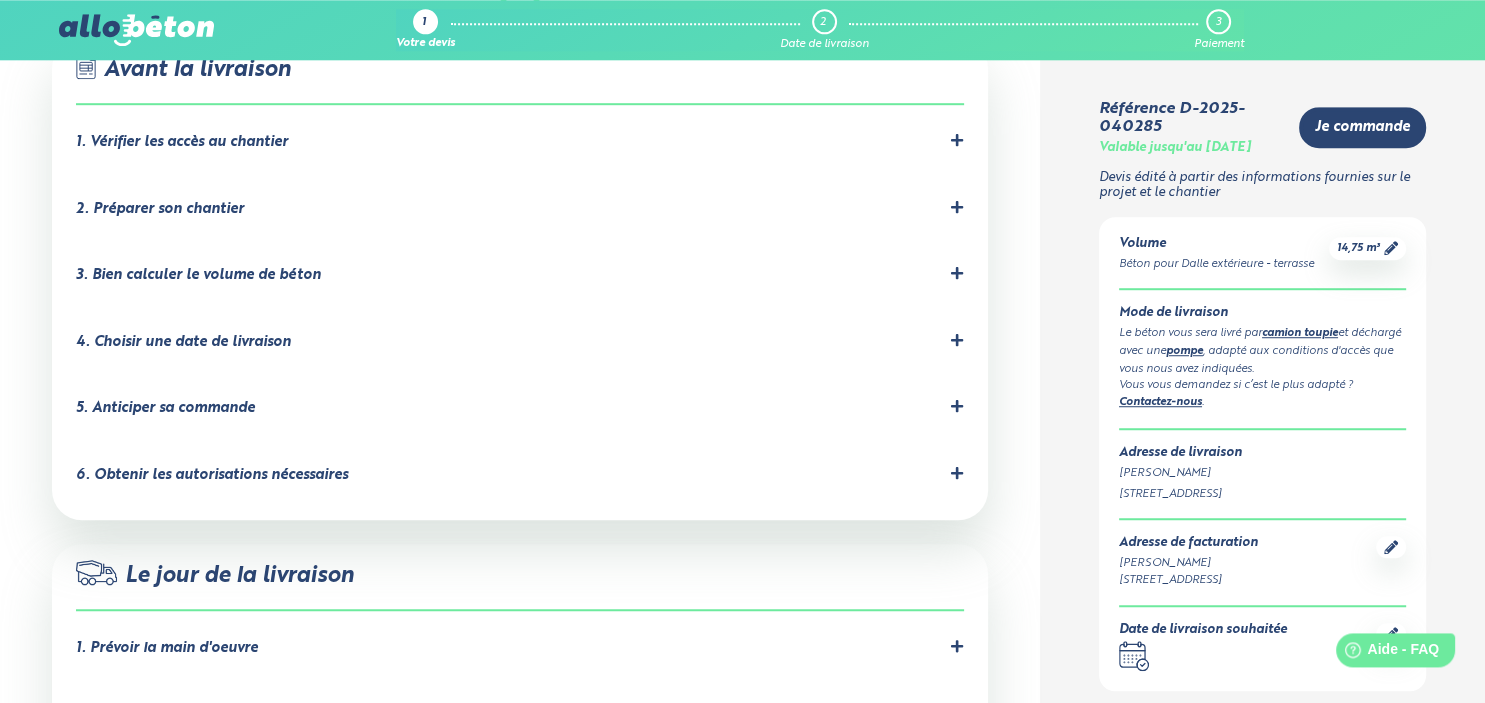 scroll, scrollTop: 1320, scrollLeft: 0, axis: vertical 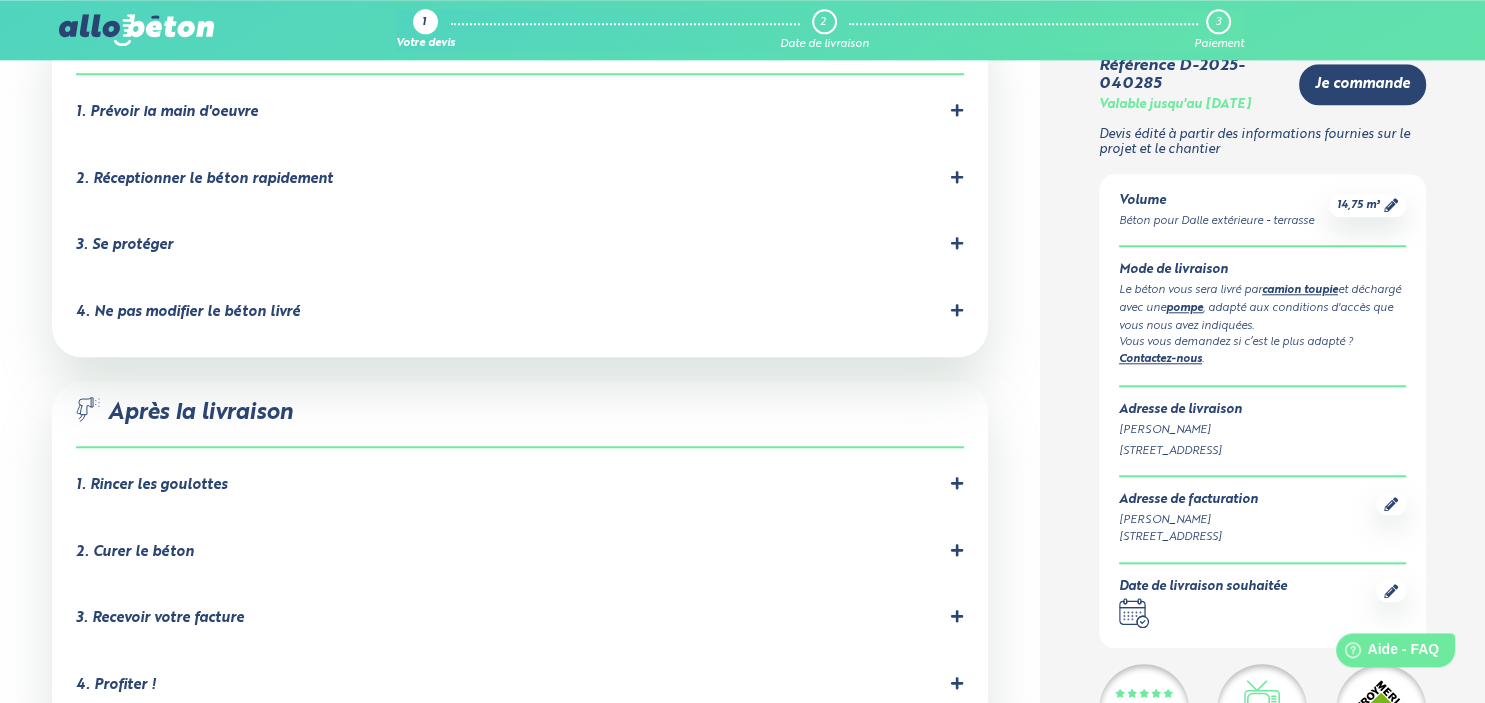 click 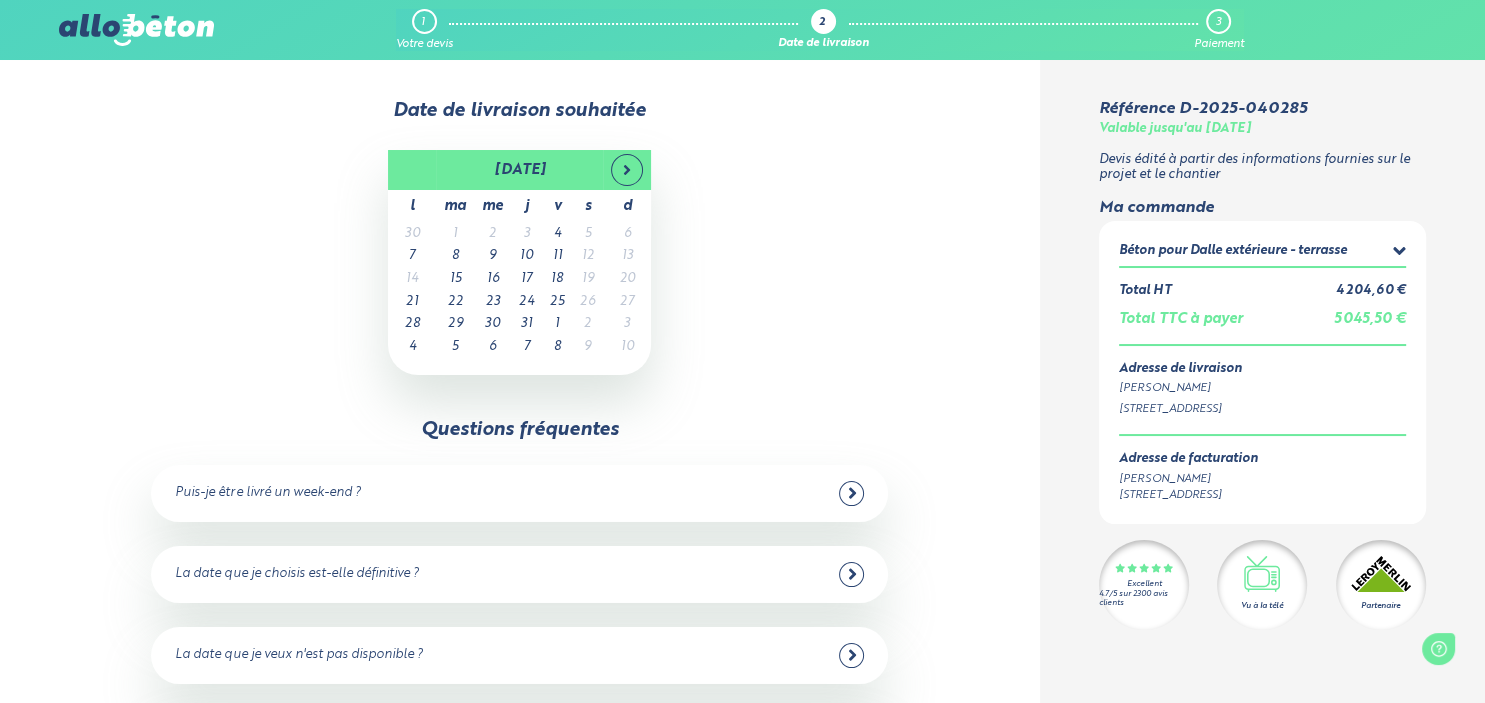 scroll, scrollTop: 0, scrollLeft: 0, axis: both 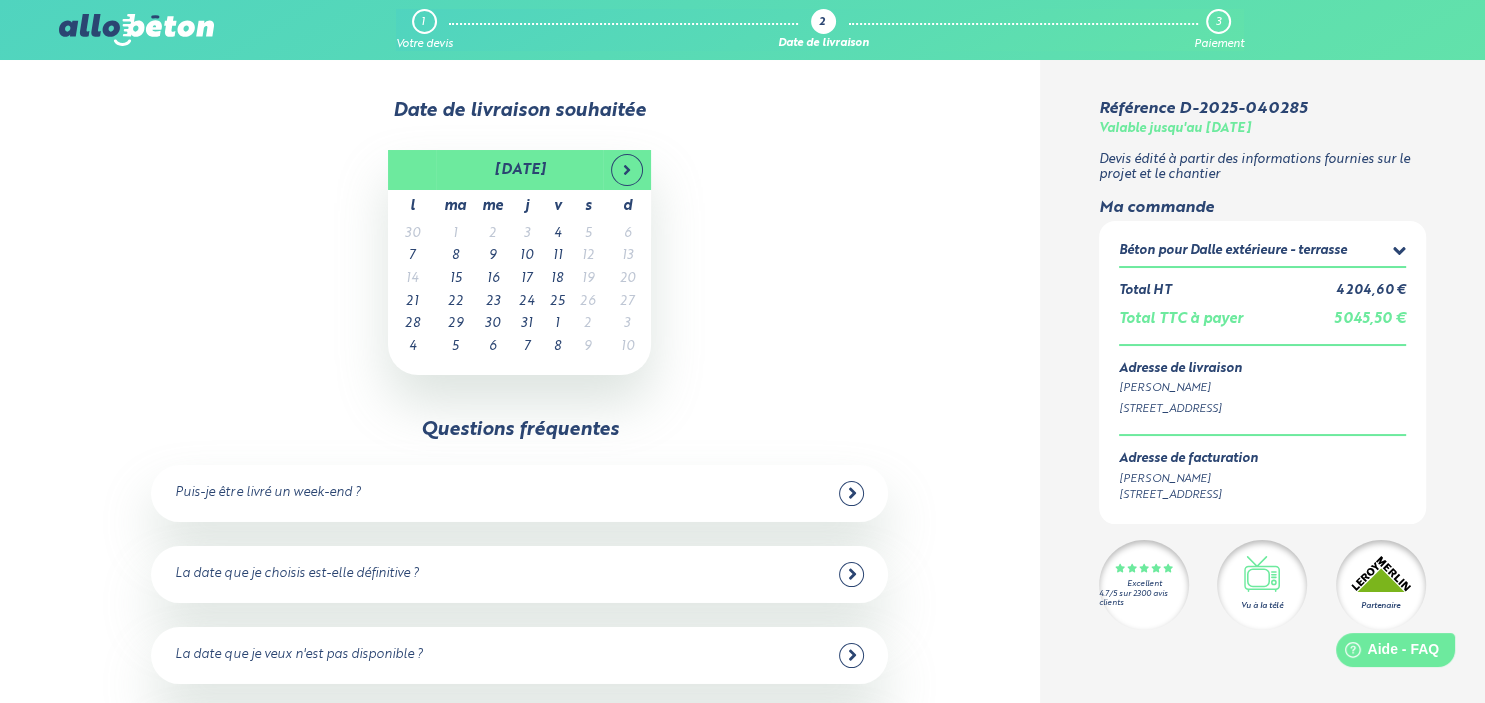 click on "Béton pour Dalle extérieure - terrasse
Dalle extérieure - terrasse BPS C25/30,D22,S4,XF1,Cl0,40,retardé
Responsabilité élargie du producteur (REP)
Contribution carbone
Contribution environnementale
Forfait manutention
Frais de nettoyage
Barbotine
Forfait transport
Forfait transport
Total HT
4 204,60 €" at bounding box center [1262, 372] 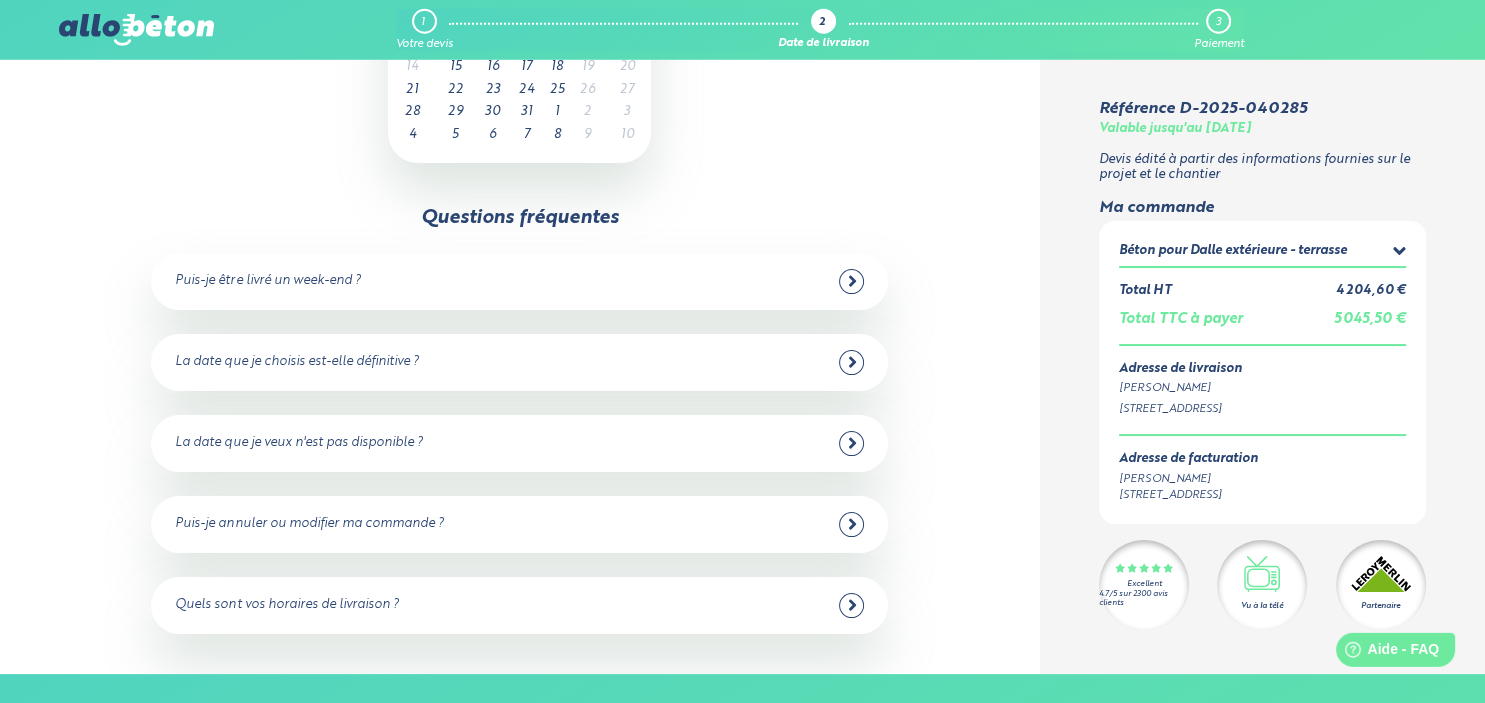scroll, scrollTop: 264, scrollLeft: 0, axis: vertical 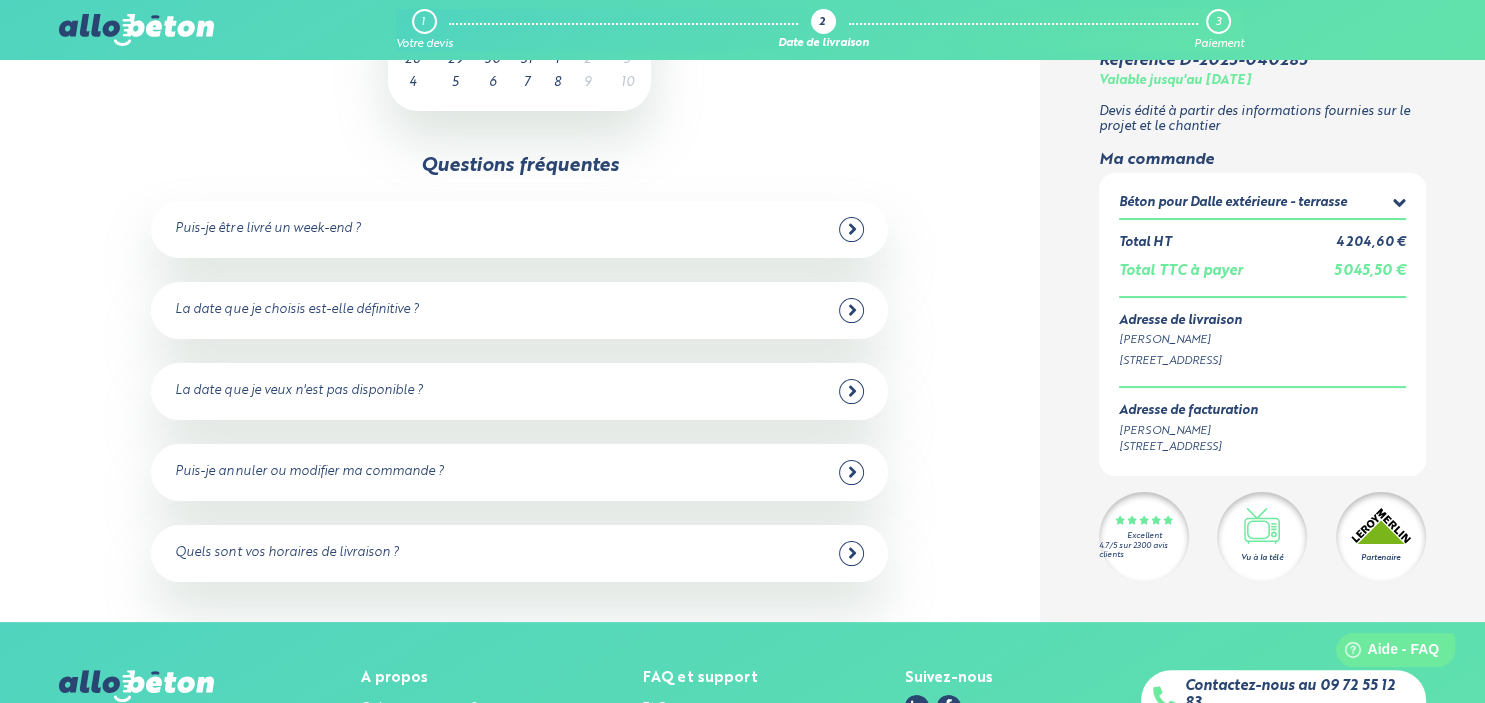 click on "Questions fréquentes
Puis-je être livré un week-end ?
Non malheureusement, nous n'avons pas de centrale ouverte le week-end sauf exception précisée sur votre devis.
La date que je choisis est-elle définitive ?
Oui dans 98% des cas ! Vous pouvez sélectionner autant de créneaux que vous souhaitez. Si jamais le planning de la centrale est surchargé, nous vous rappellerons avec une proposition de créneau de remplacement, que vous pouvez accepter ou refuser bien entendu.
La date que je veux n'est pas disponible ?
Puis-je annuler ou modifier ma commande ?" at bounding box center (519, 368) 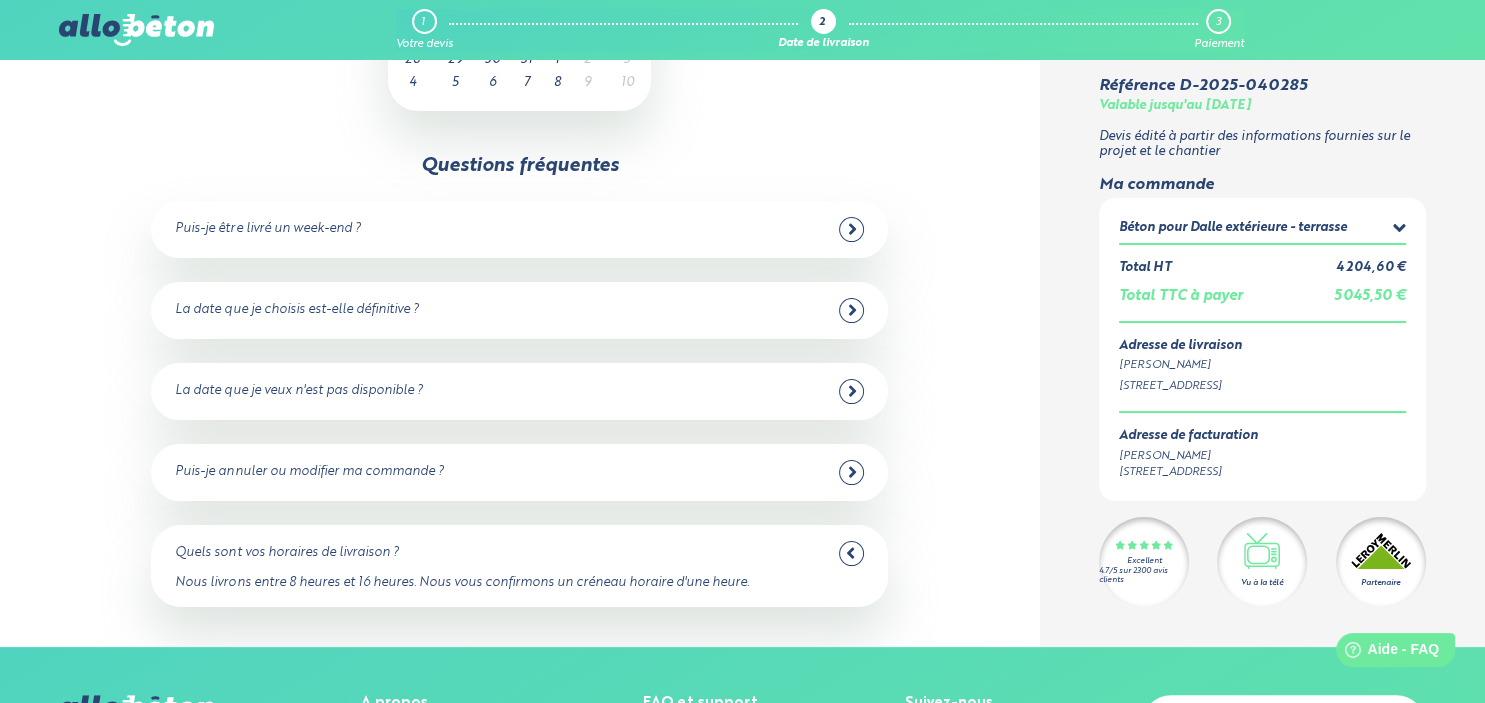 click 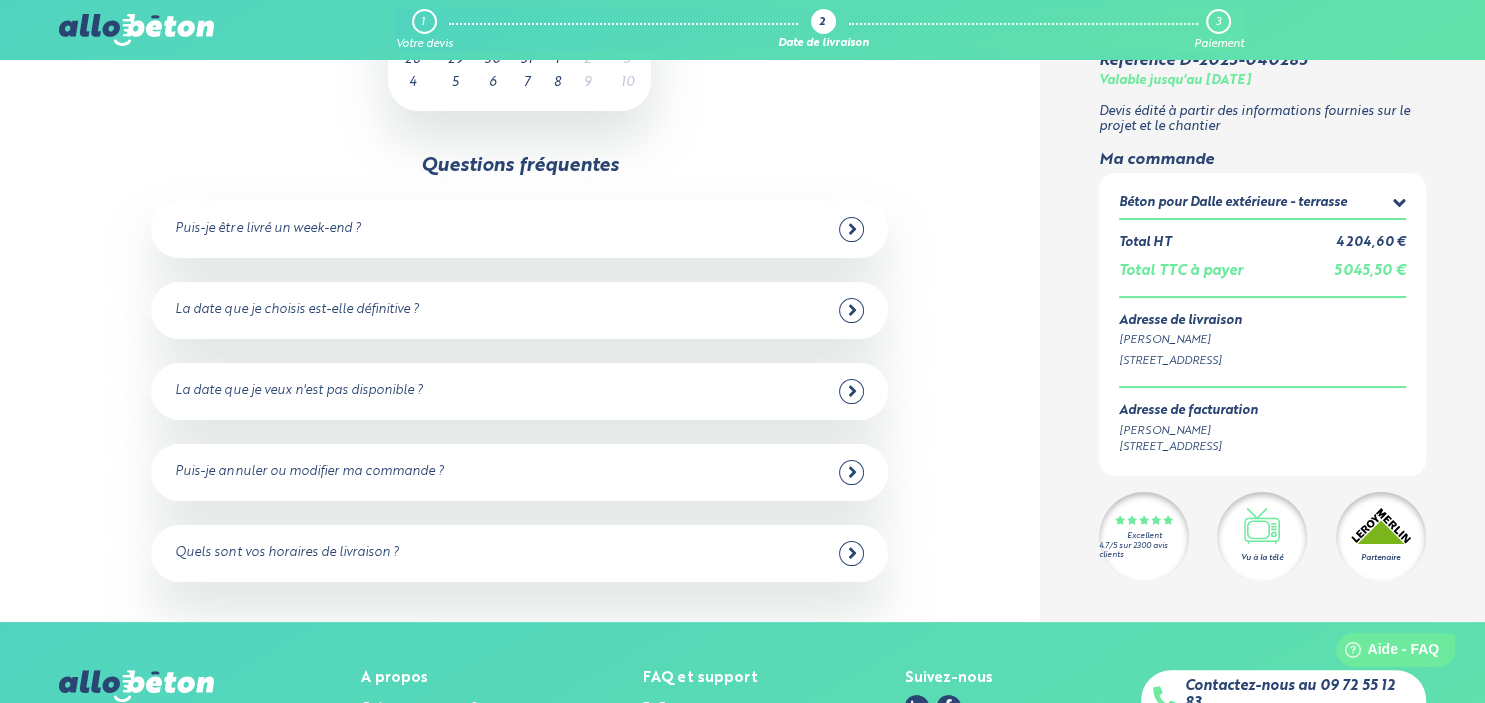 click on "Questions fréquentes
Puis-je être livré un week-end ?
Non malheureusement, nous n'avons pas de centrale ouverte le week-end sauf exception précisée sur votre devis.
La date que je choisis est-elle définitive ?
Oui dans 98% des cas ! Vous pouvez sélectionner autant de créneaux que vous souhaitez. Si jamais le planning de la centrale est surchargé, nous vous rappellerons avec une proposition de créneau de remplacement, que vous pouvez accepter ou refuser bien entendu.
La date que je veux n'est pas disponible ?
Puis-je annuler ou modifier ma commande ?" at bounding box center (519, 368) 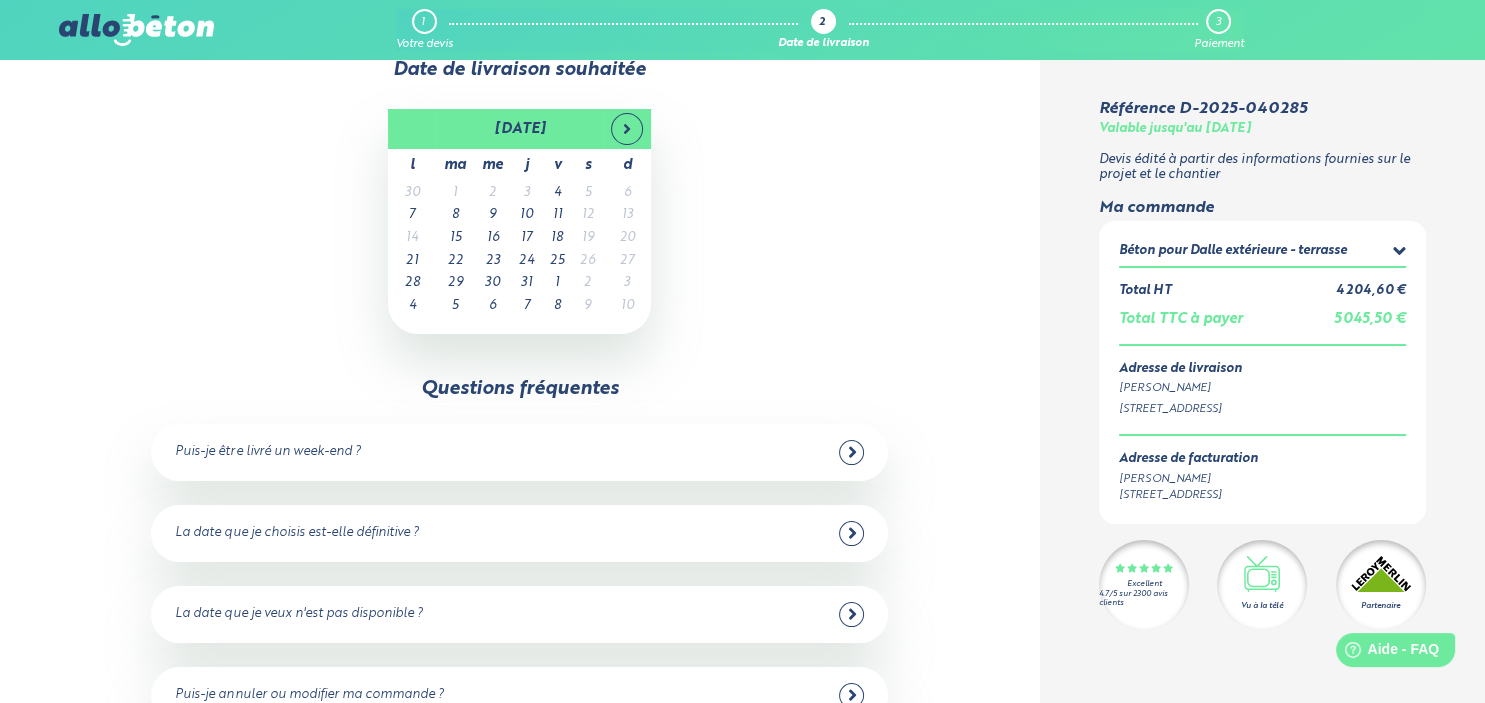 scroll, scrollTop: 0, scrollLeft: 0, axis: both 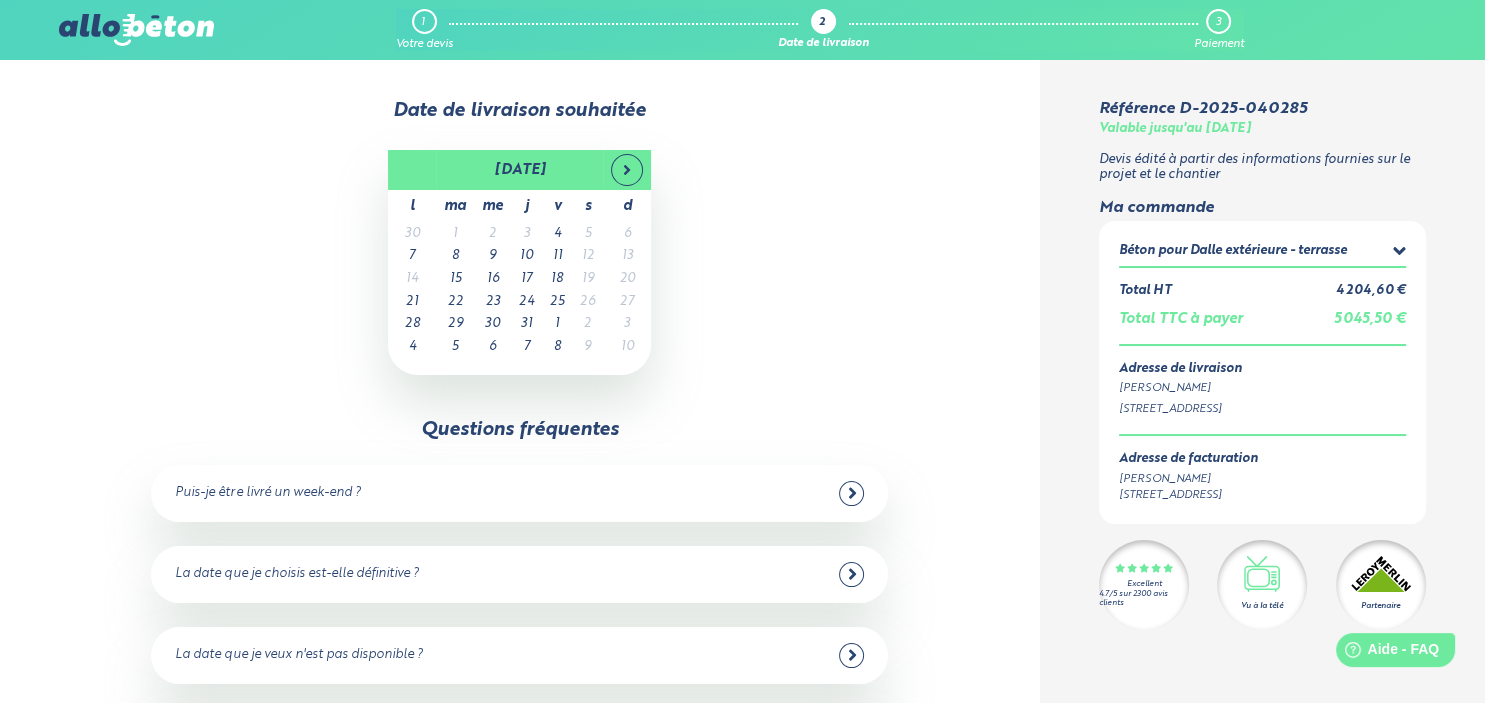 click on "Votre devis" at bounding box center [424, 44] 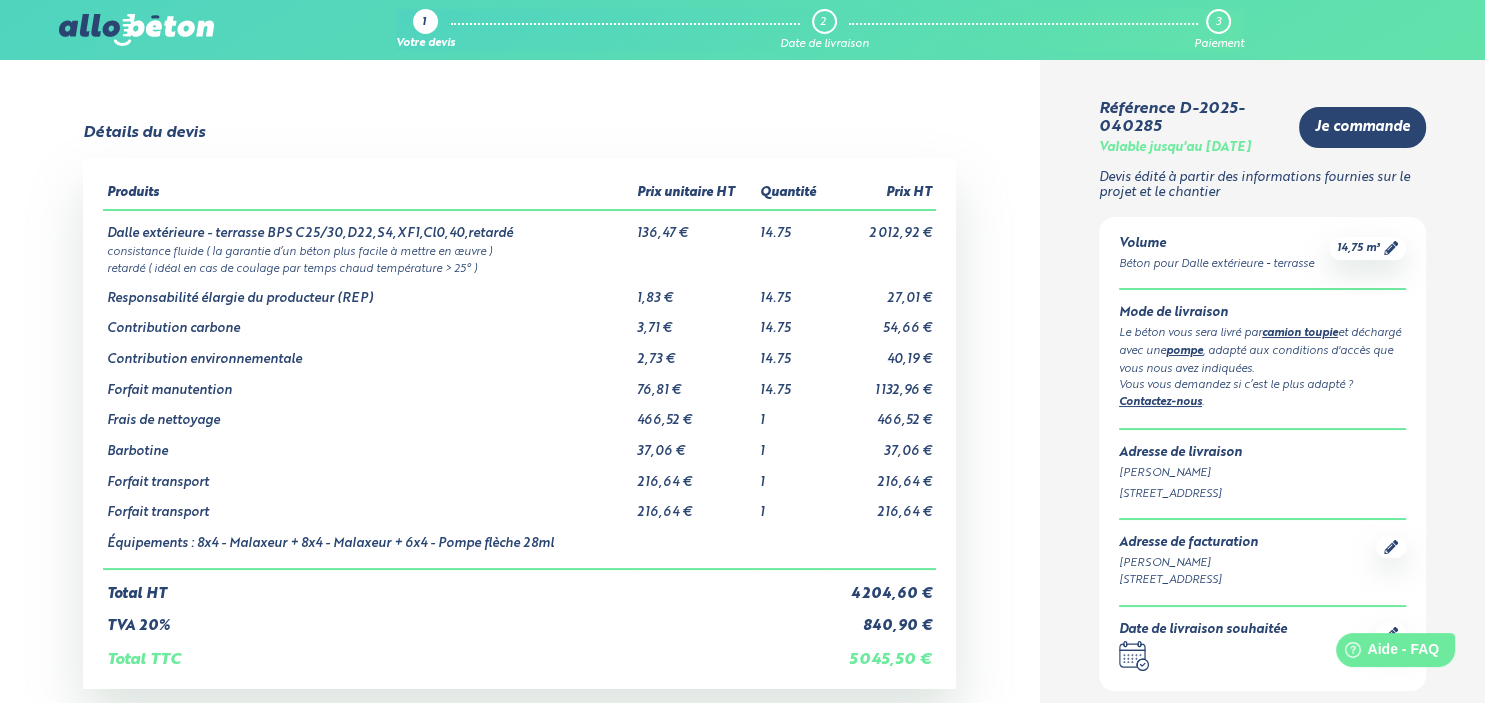 scroll, scrollTop: 0, scrollLeft: 0, axis: both 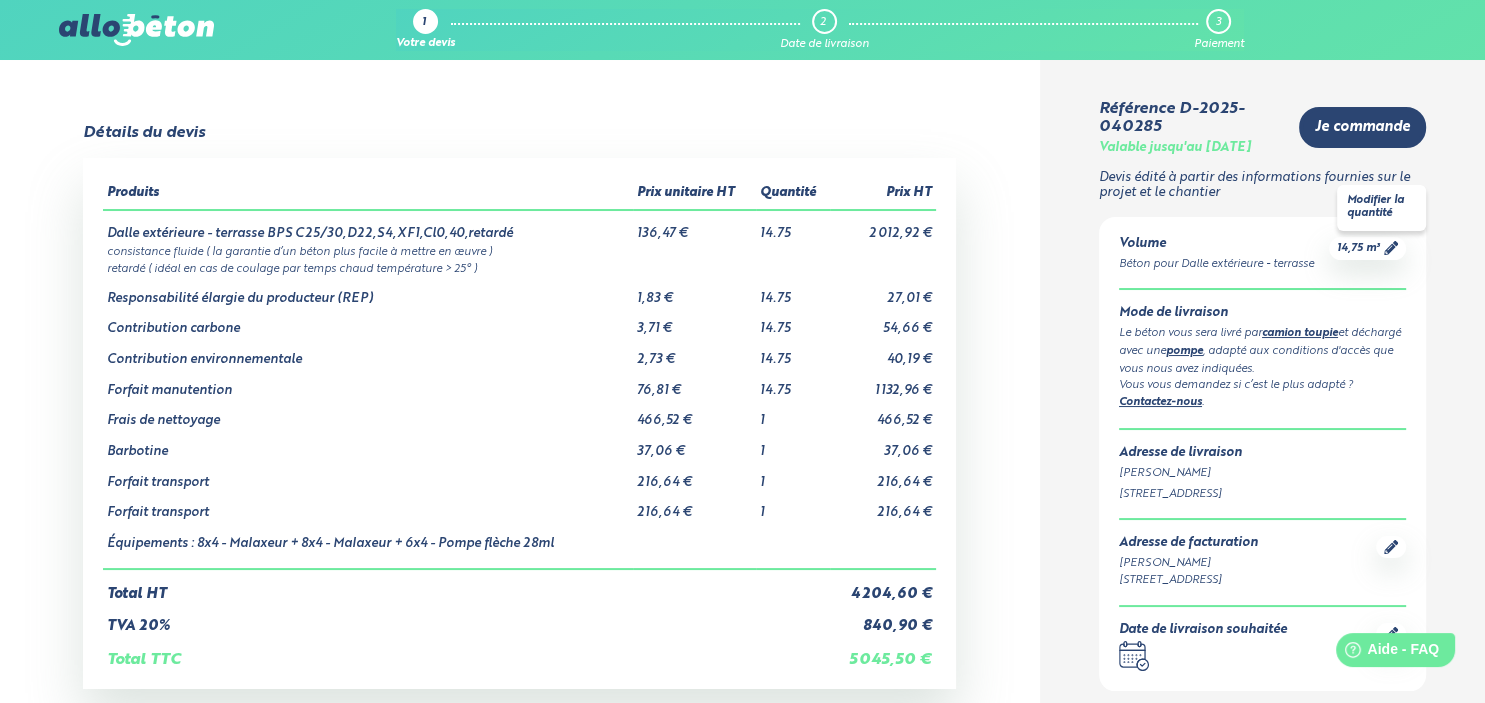 click 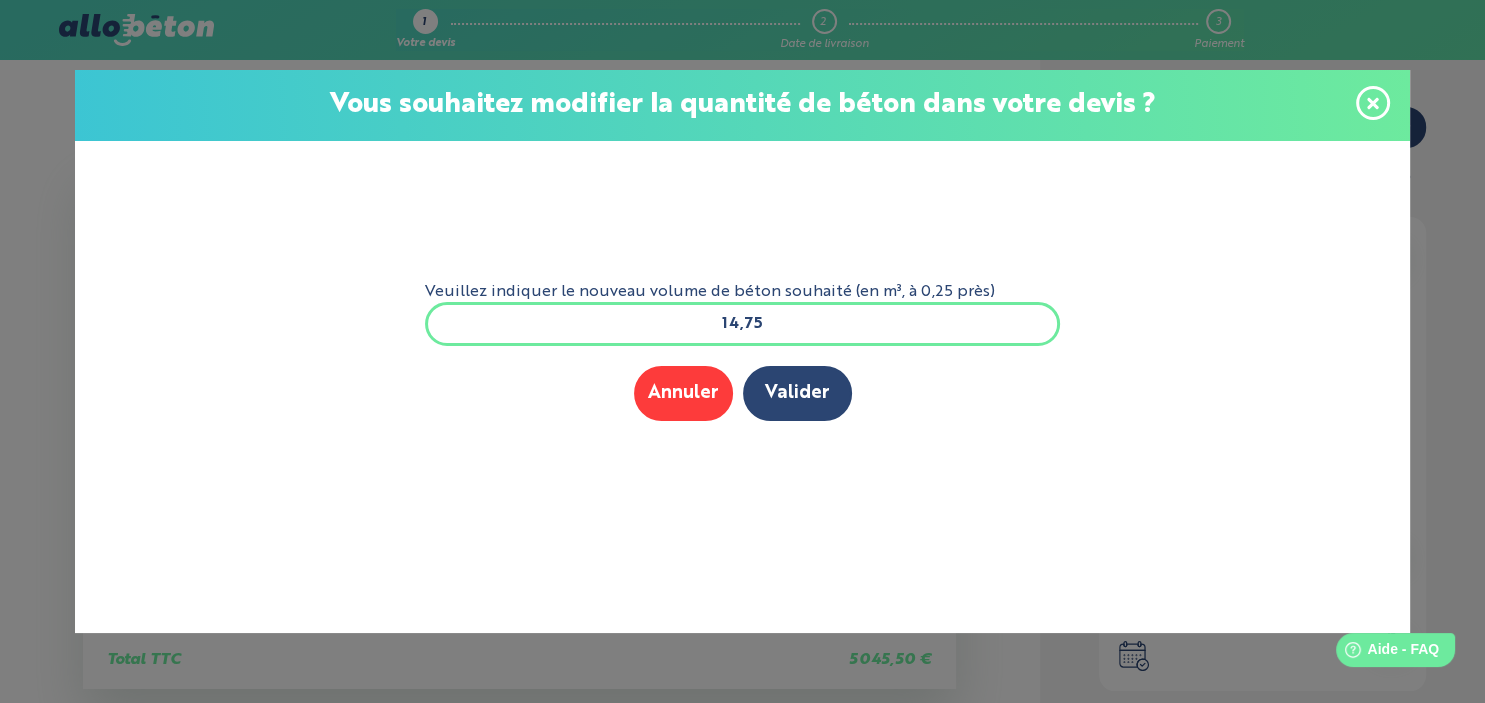 click 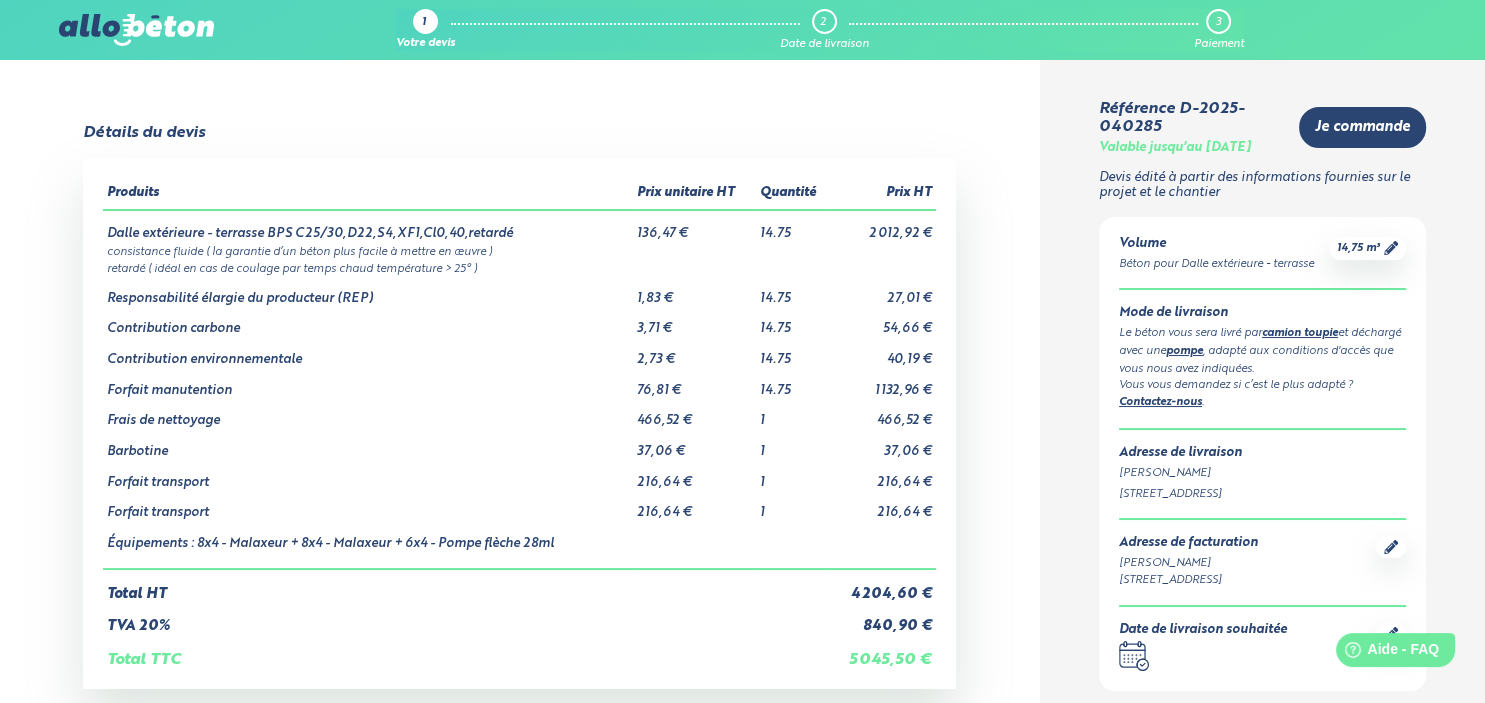 click on "Contactez-nous" at bounding box center (1160, 402) 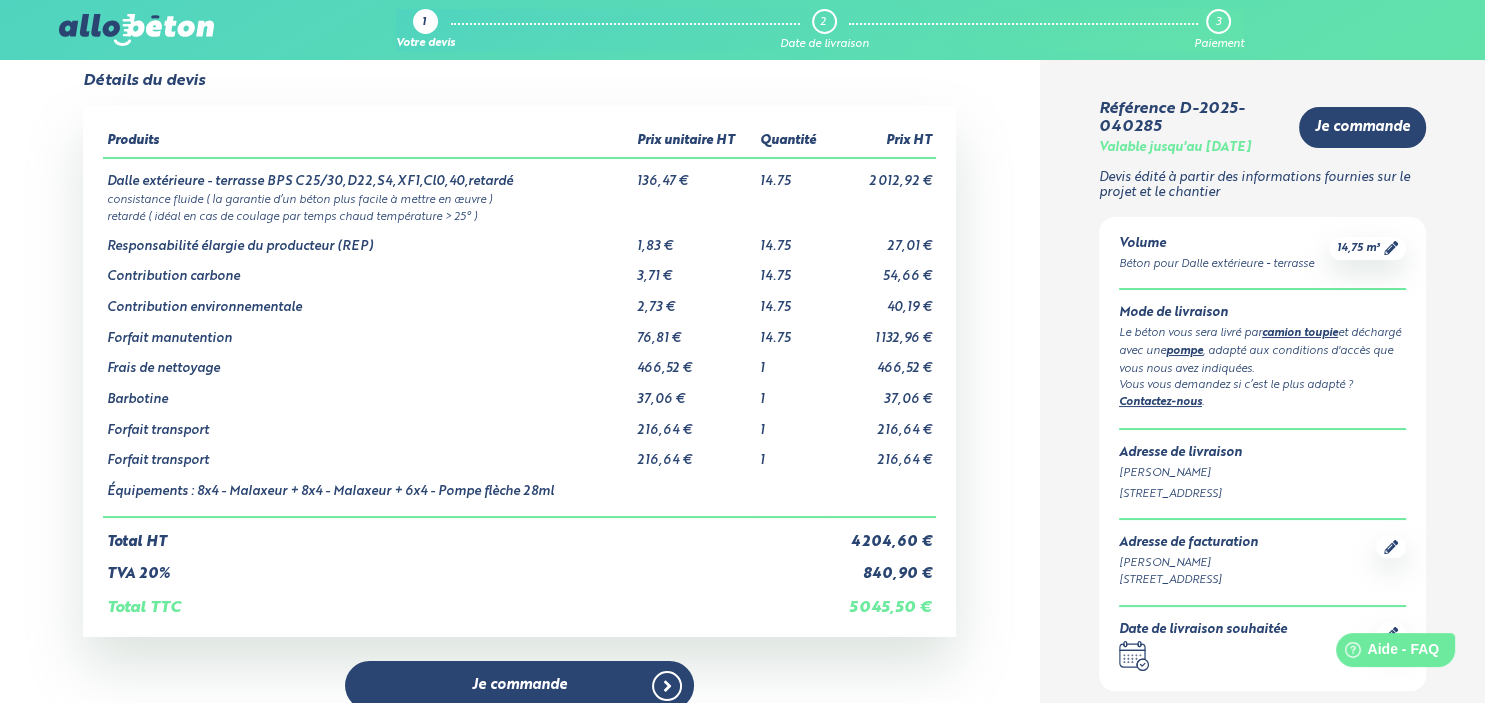 scroll, scrollTop: 0, scrollLeft: 0, axis: both 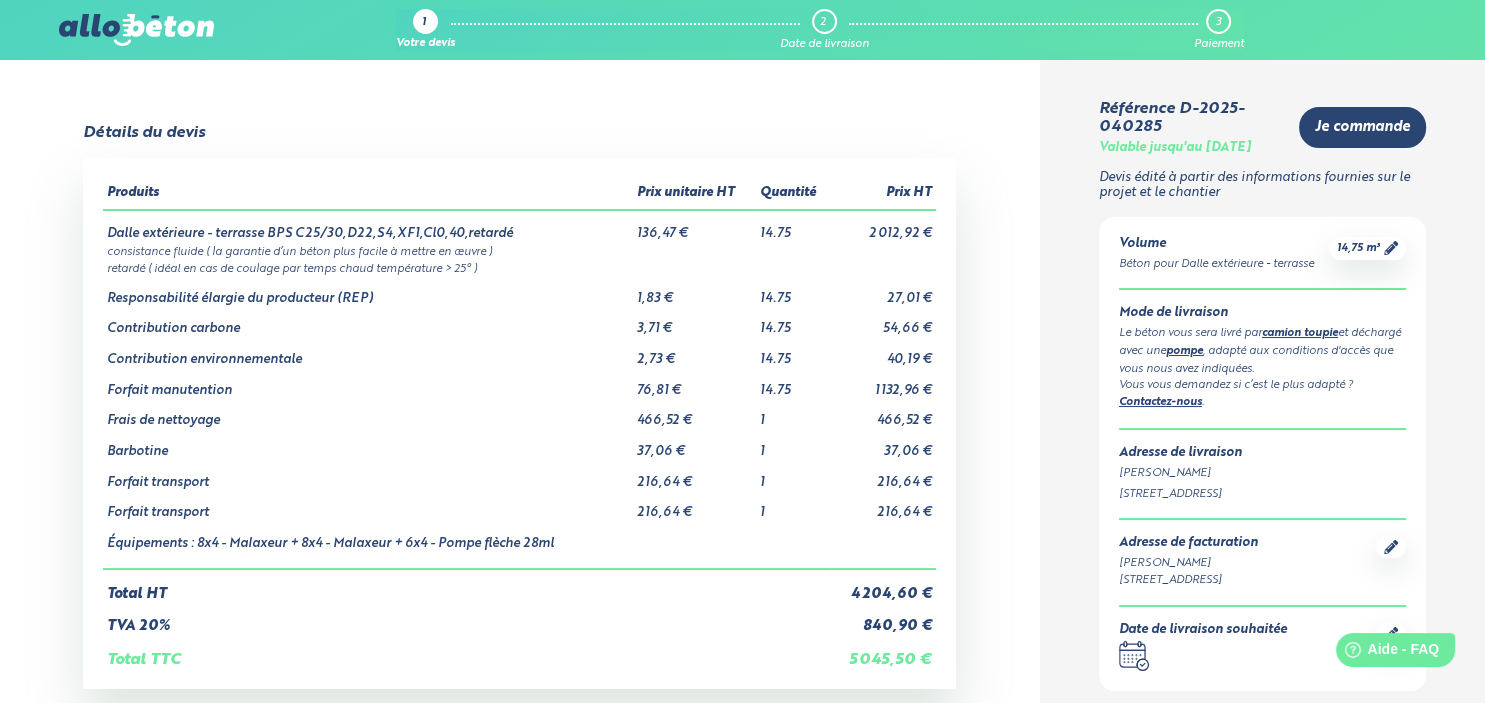 click on "Détails du devis
Produits
Prix unitaire HT
Quantité
Prix HT
Dalle extérieure - terrasse BPS C25/30,D22,S4,XF1,Cl0,40,retardé
136,47 €
14.75
2 012,92 €
consistance fluide ( la garantie d’un béton plus facile à mettre en œuvre )
retardé ( idéal en cas de coulage par temps chaud température > 25° ) 1,83 € 1 1" at bounding box center [520, 515] 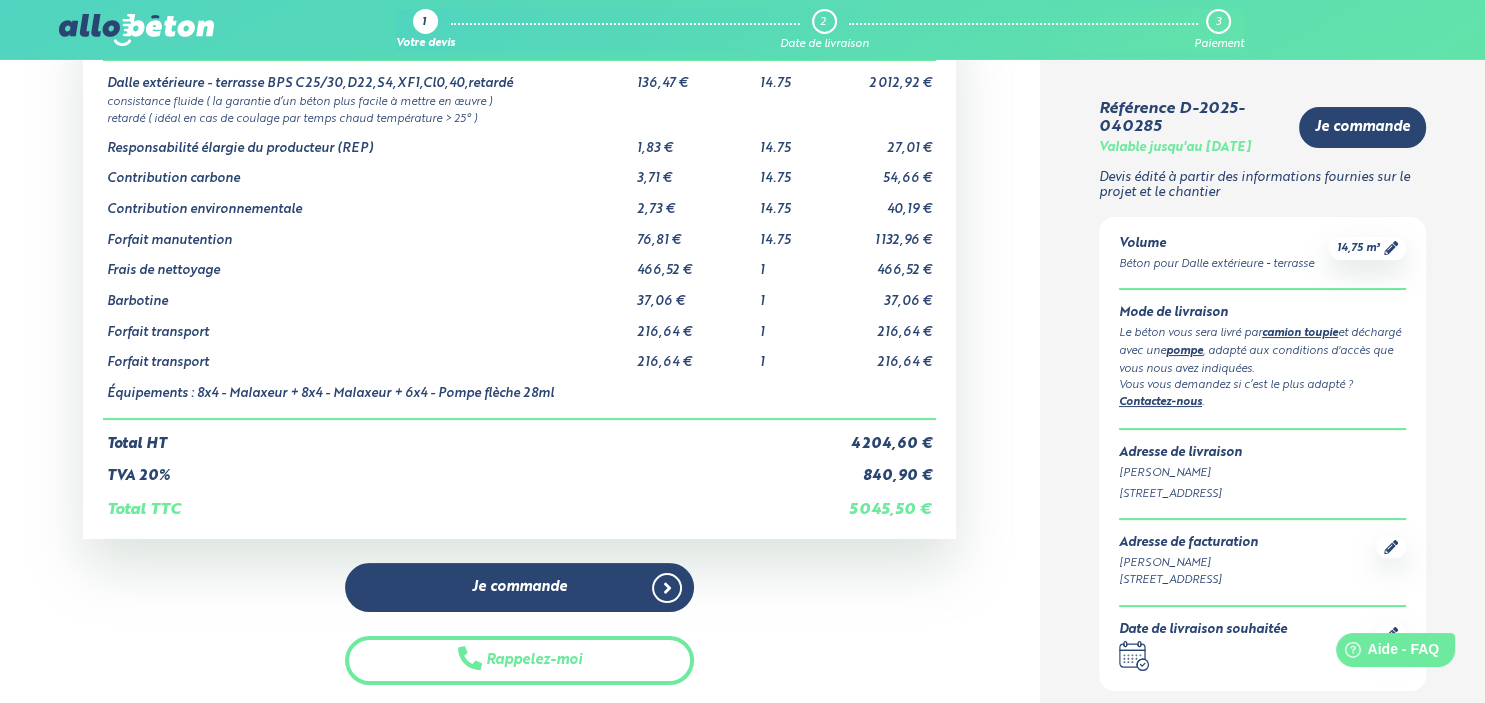 scroll, scrollTop: 158, scrollLeft: 0, axis: vertical 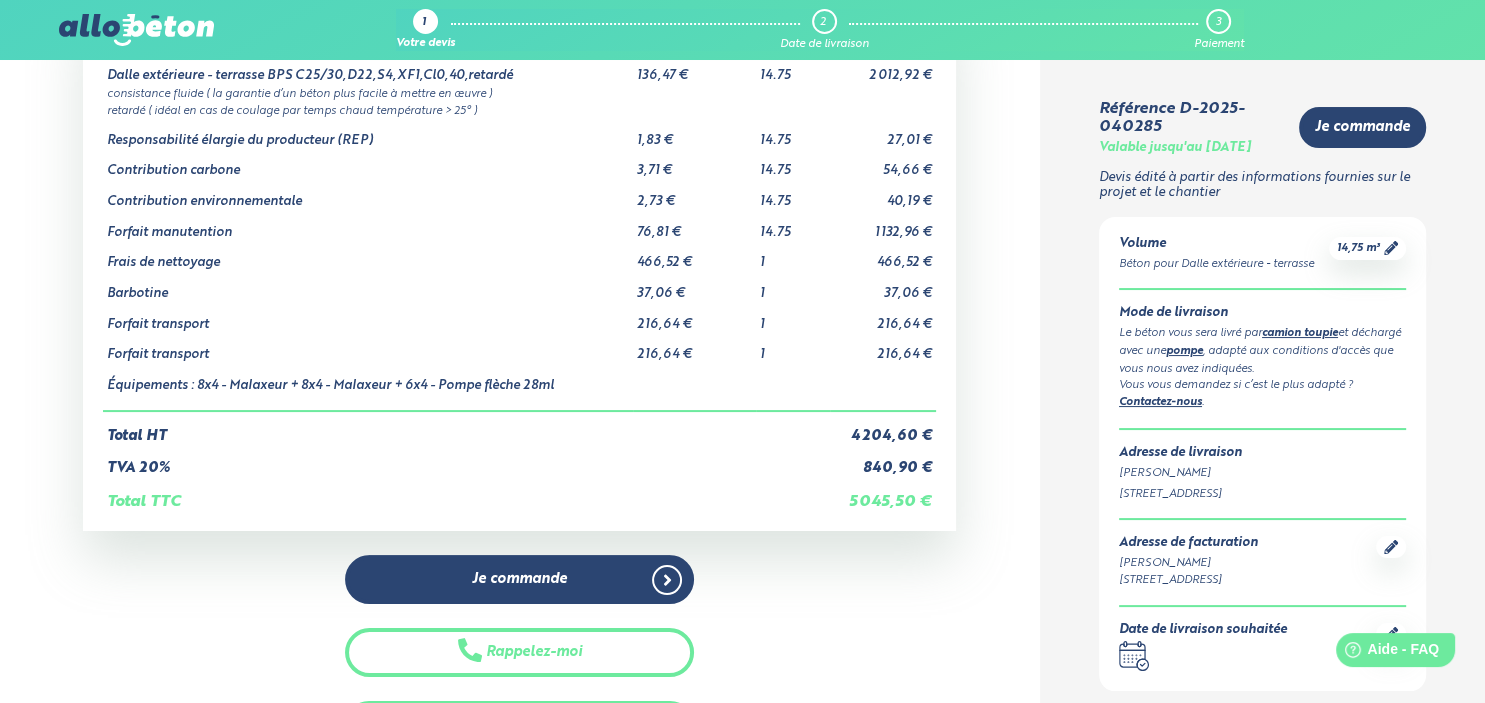 click on "Détails du devis
Produits
Prix unitaire HT
Quantité
Prix HT
Dalle extérieure - terrasse BPS C25/30,D22,S4,XF1,Cl0,40,retardé
136,47 €
14.75
2 012,92 €
consistance fluide ( la garantie d’un béton plus facile à mettre en œuvre )
retardé ( idéal en cas de coulage par temps chaud température > 25° ) 1,83 € 1 1" at bounding box center (520, 357) 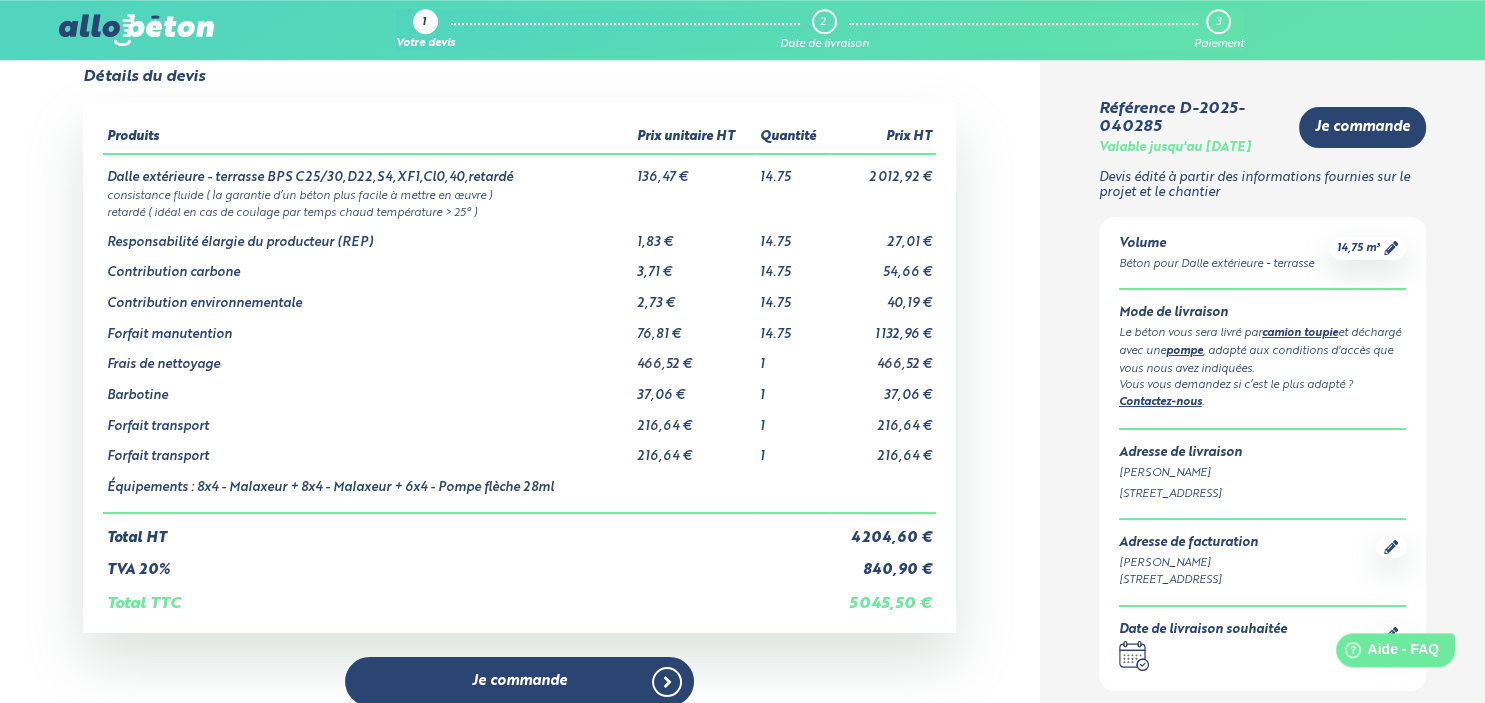 scroll, scrollTop: 0, scrollLeft: 0, axis: both 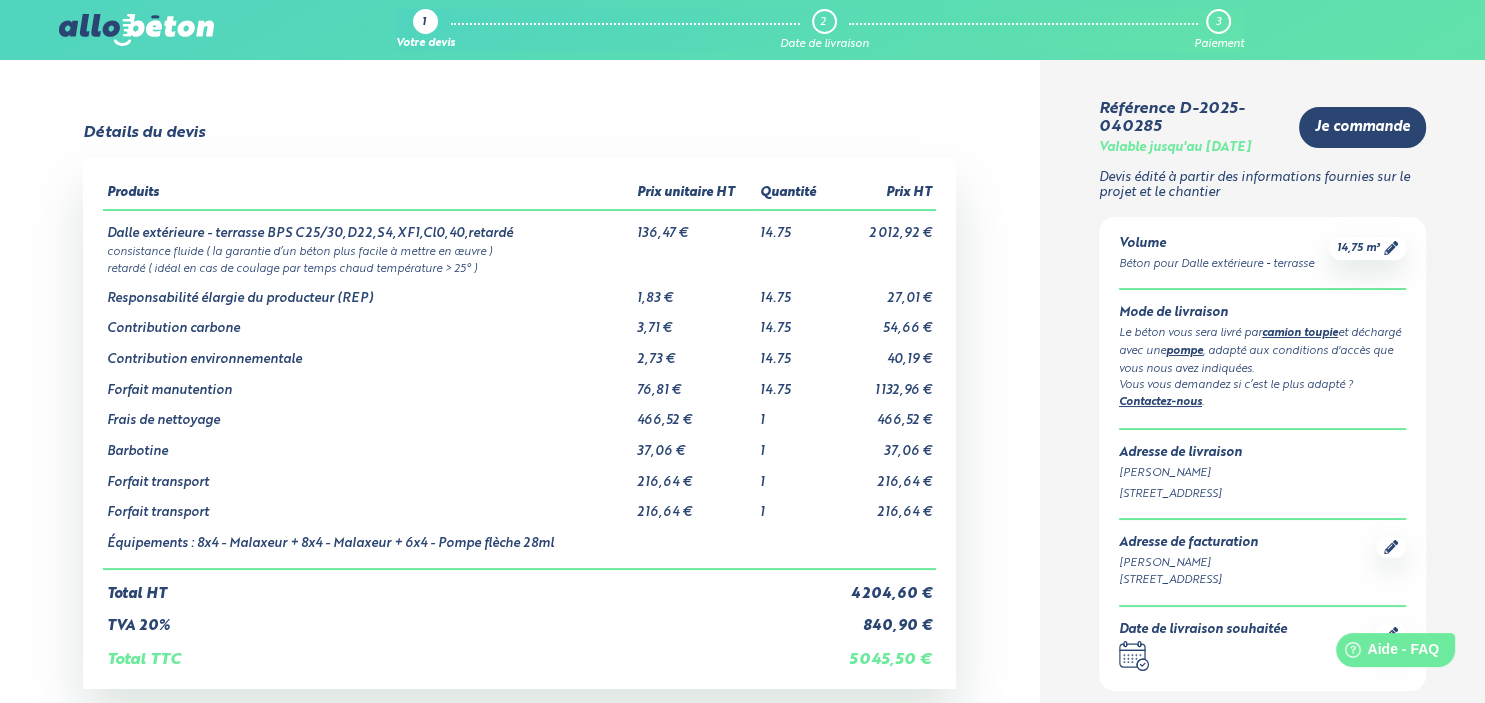 click at bounding box center (1391, 634) 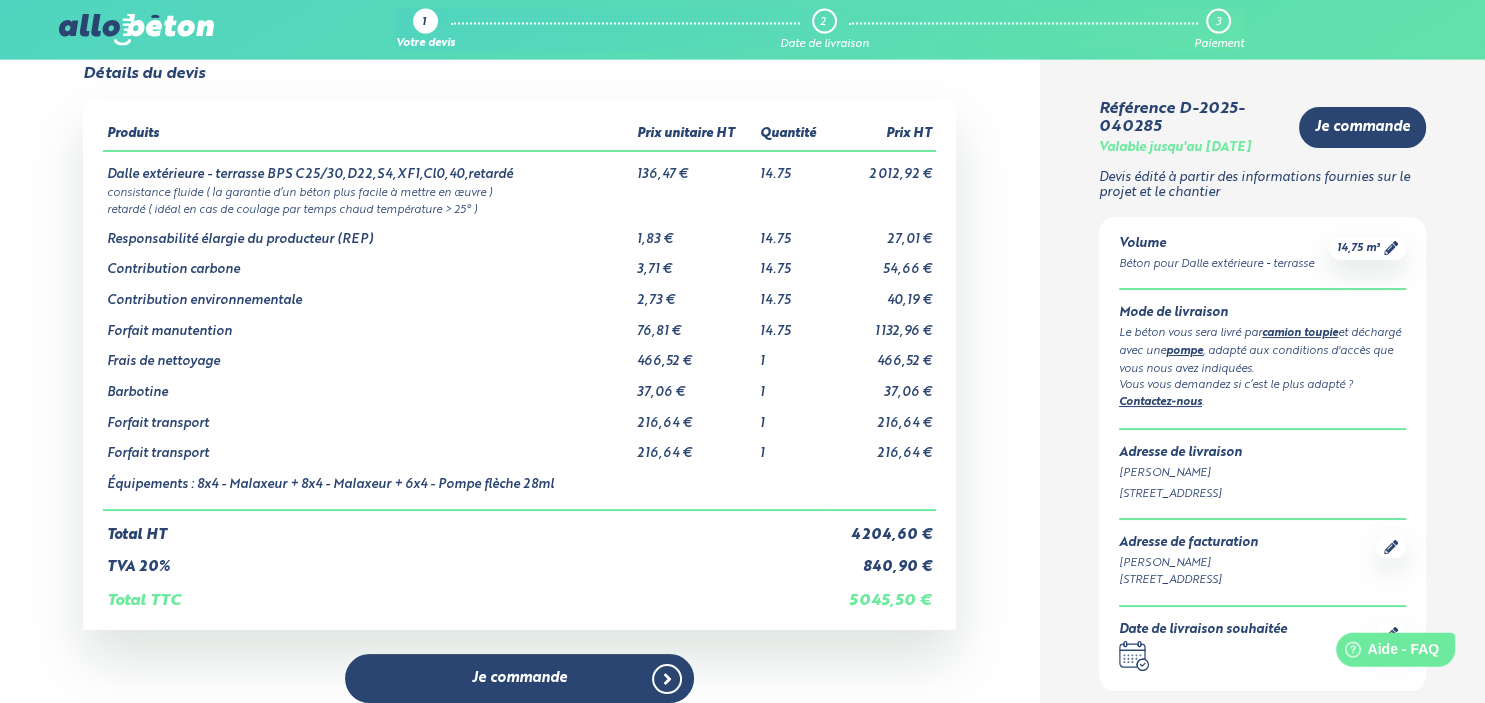 scroll, scrollTop: 52, scrollLeft: 0, axis: vertical 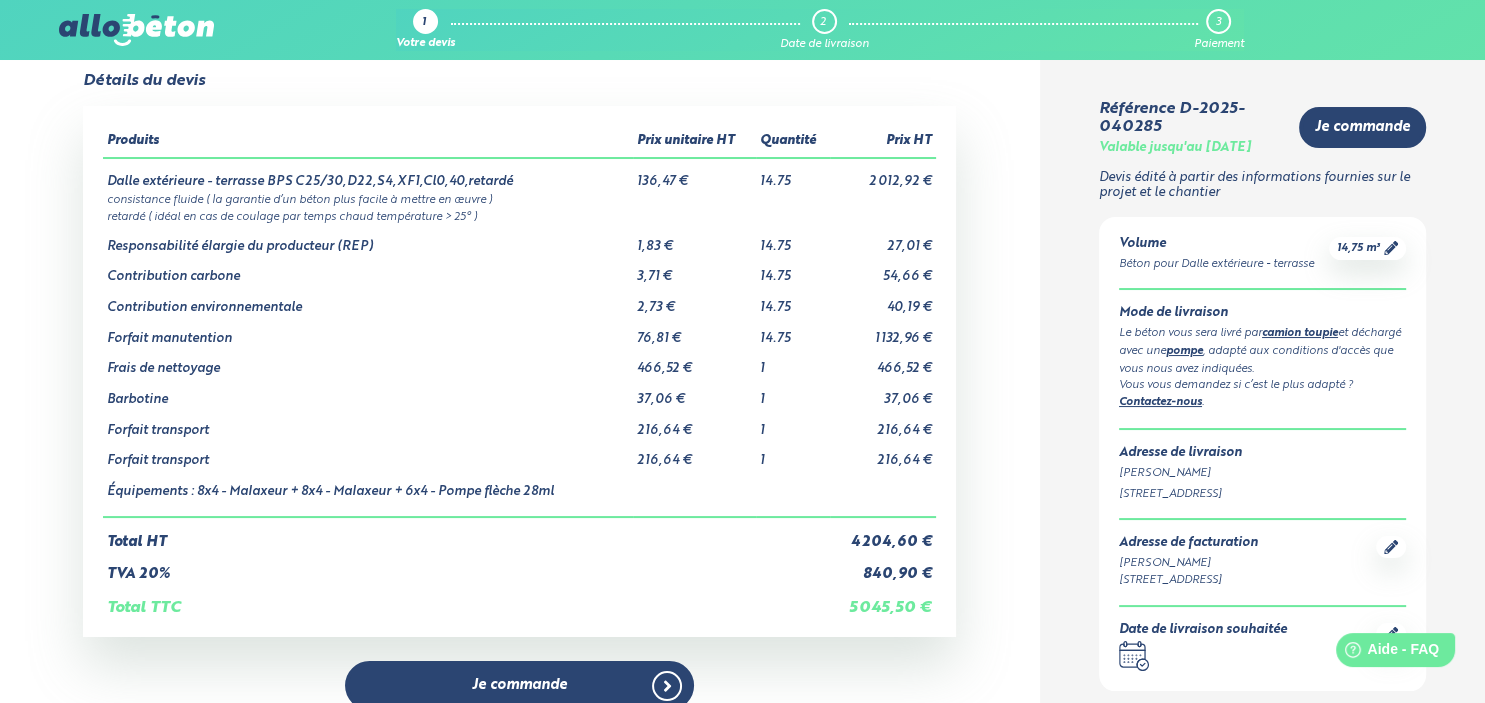 click on "Référence D-2025-040285
Valable jusqu'au 31/07/2025
Je commande
Devis édité à partir des informations fournies sur le projet et le chantier
Volume
Béton pour Dalle extérieure - terrasse
14,75 m³
Mode de livraison
Le béton vous sera livré par
camion toupie  et déchargé avec une  pompe , adapté aux conditions d'accès que vous nous avez indiquées.
Vous vous demandez si c’est le plus adapté ?  Contactez-nous .
Adresse de livraison
Sergey Barsuk" at bounding box center [1263, 1301] 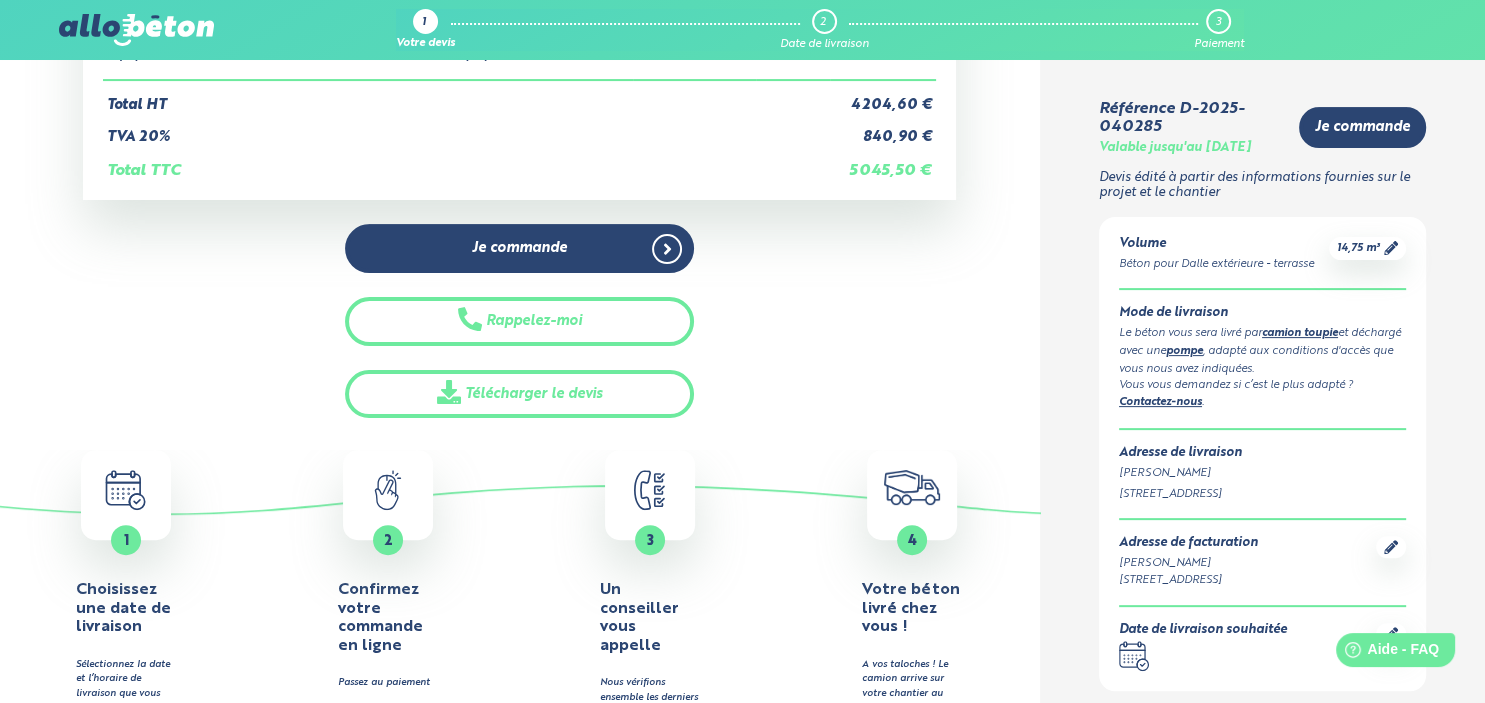 scroll, scrollTop: 528, scrollLeft: 0, axis: vertical 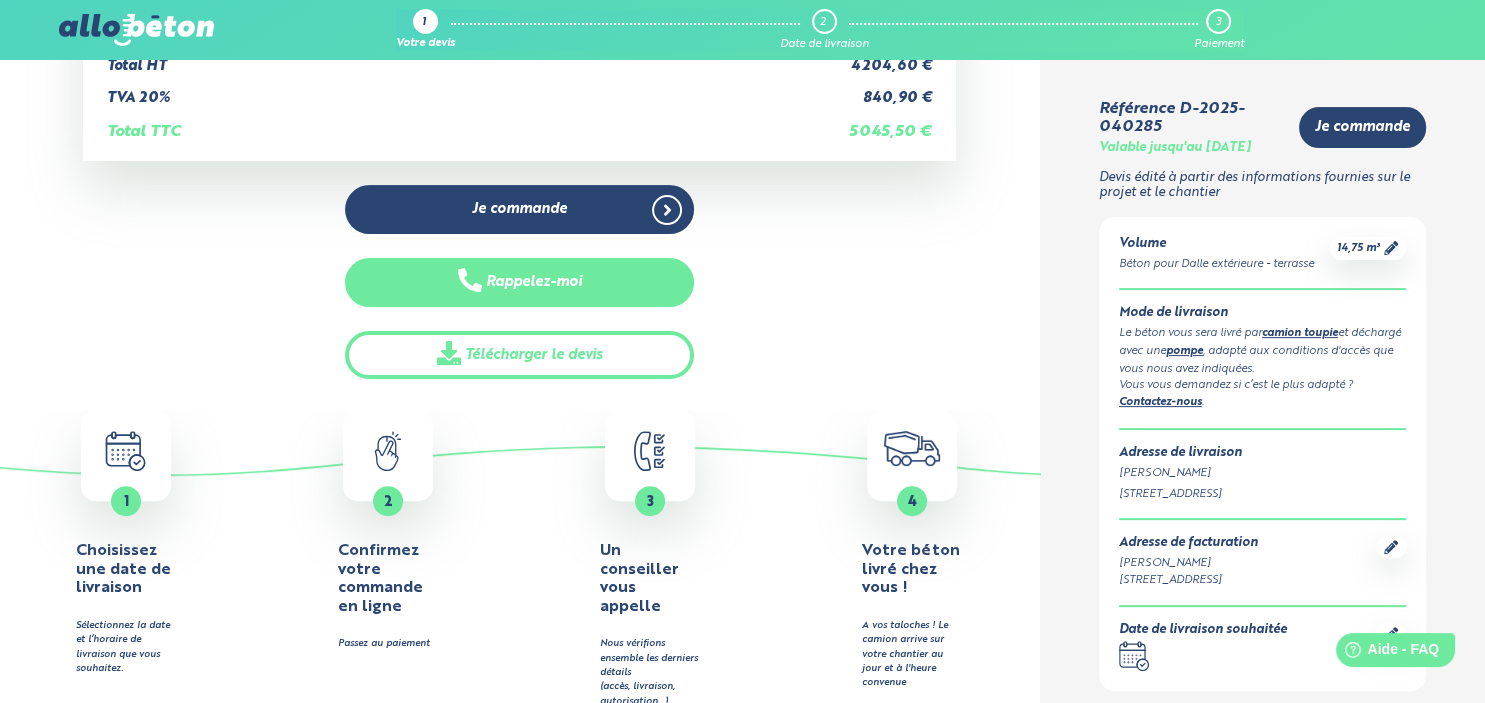 click on "Rappelez-moi" at bounding box center (519, 282) 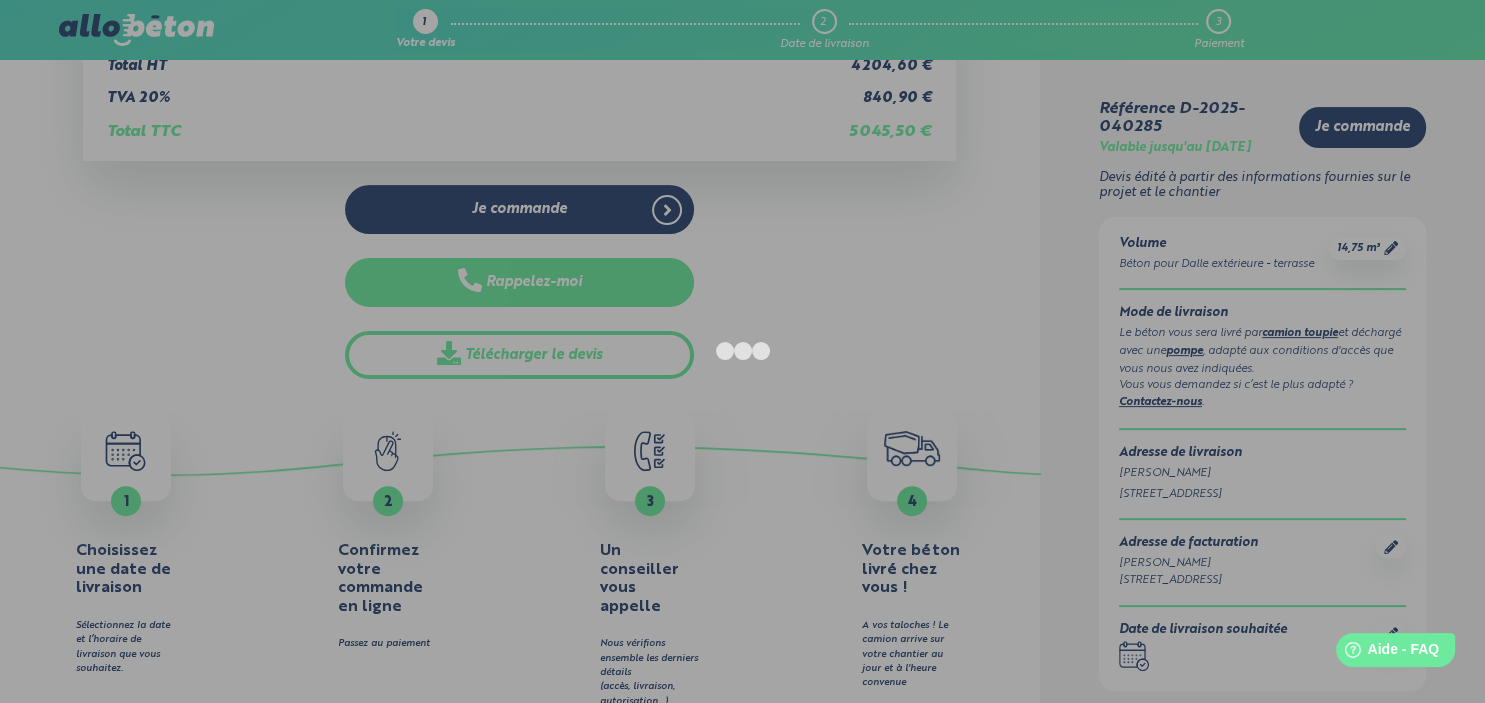 type 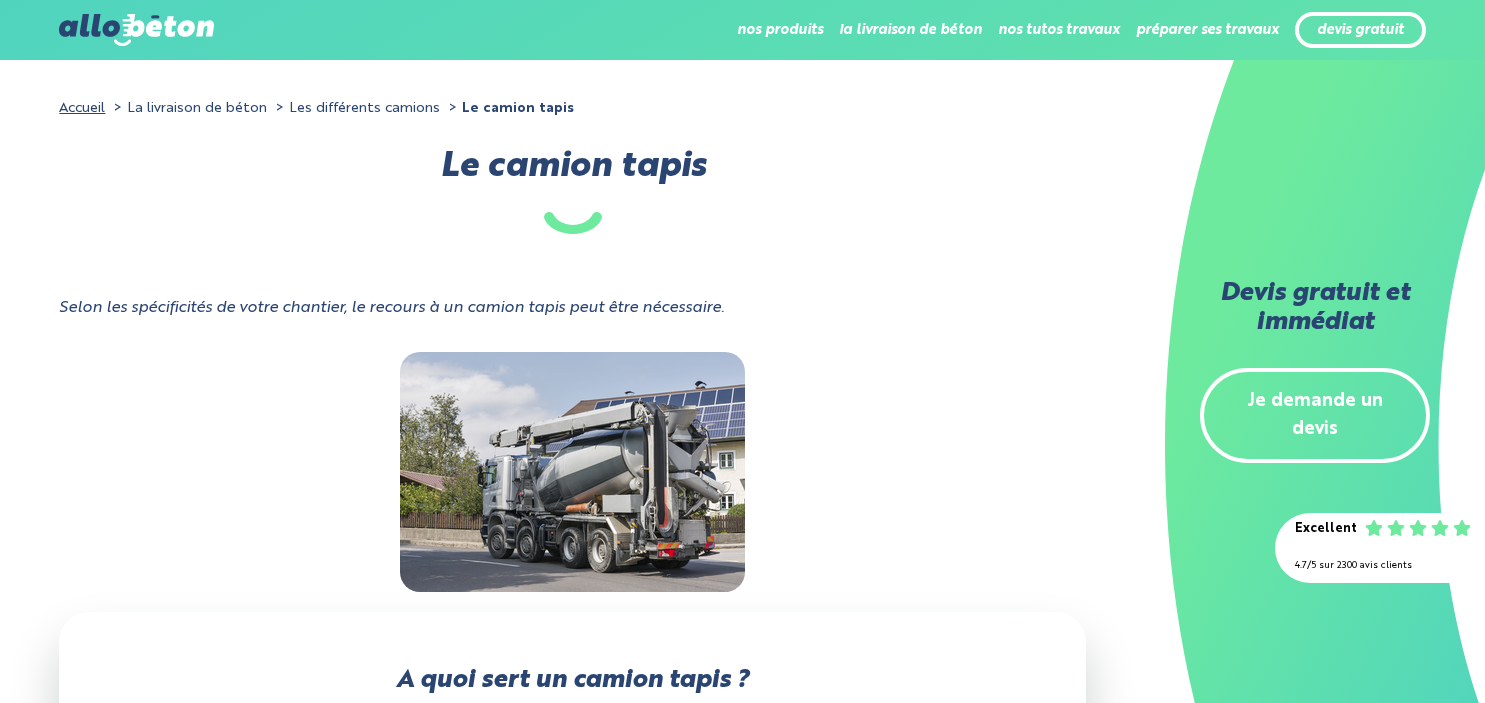 scroll, scrollTop: 0, scrollLeft: 0, axis: both 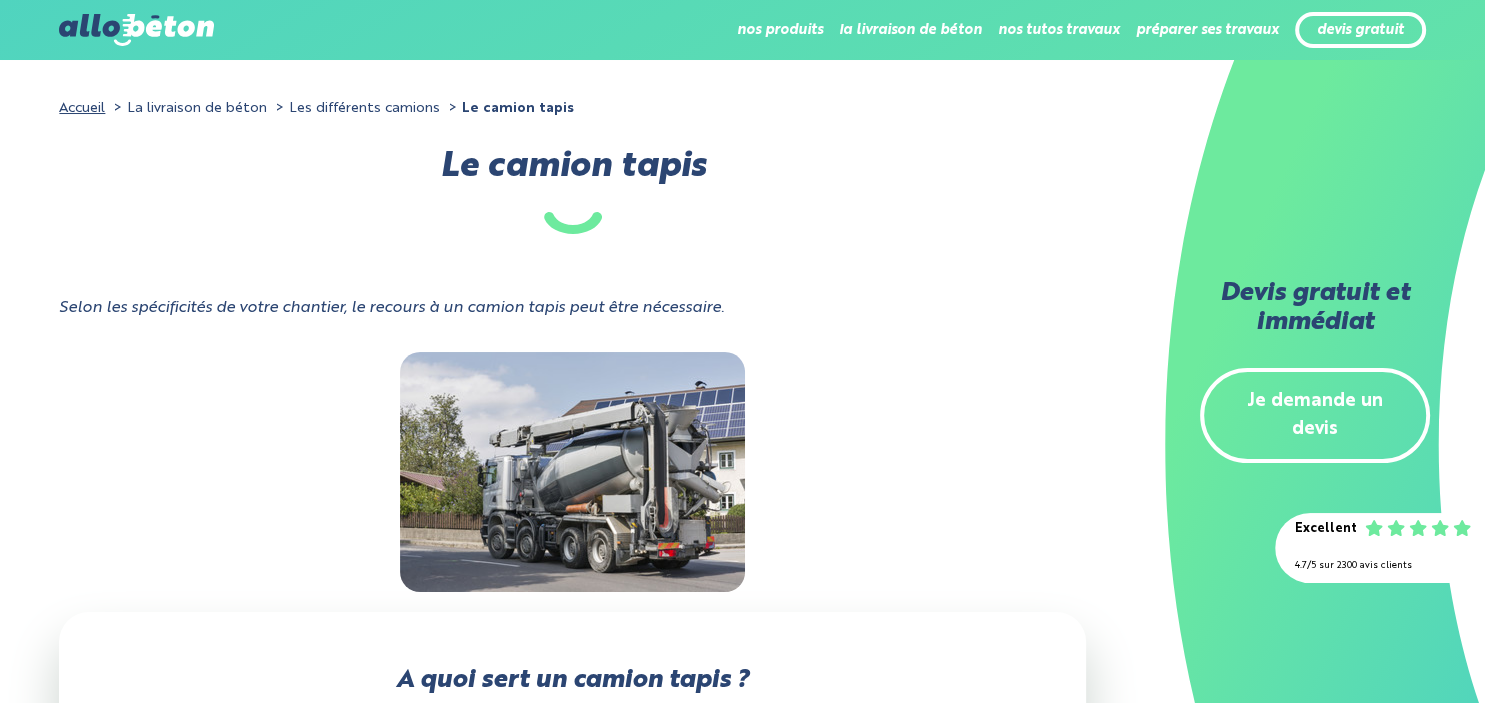 click at bounding box center (572, 472) 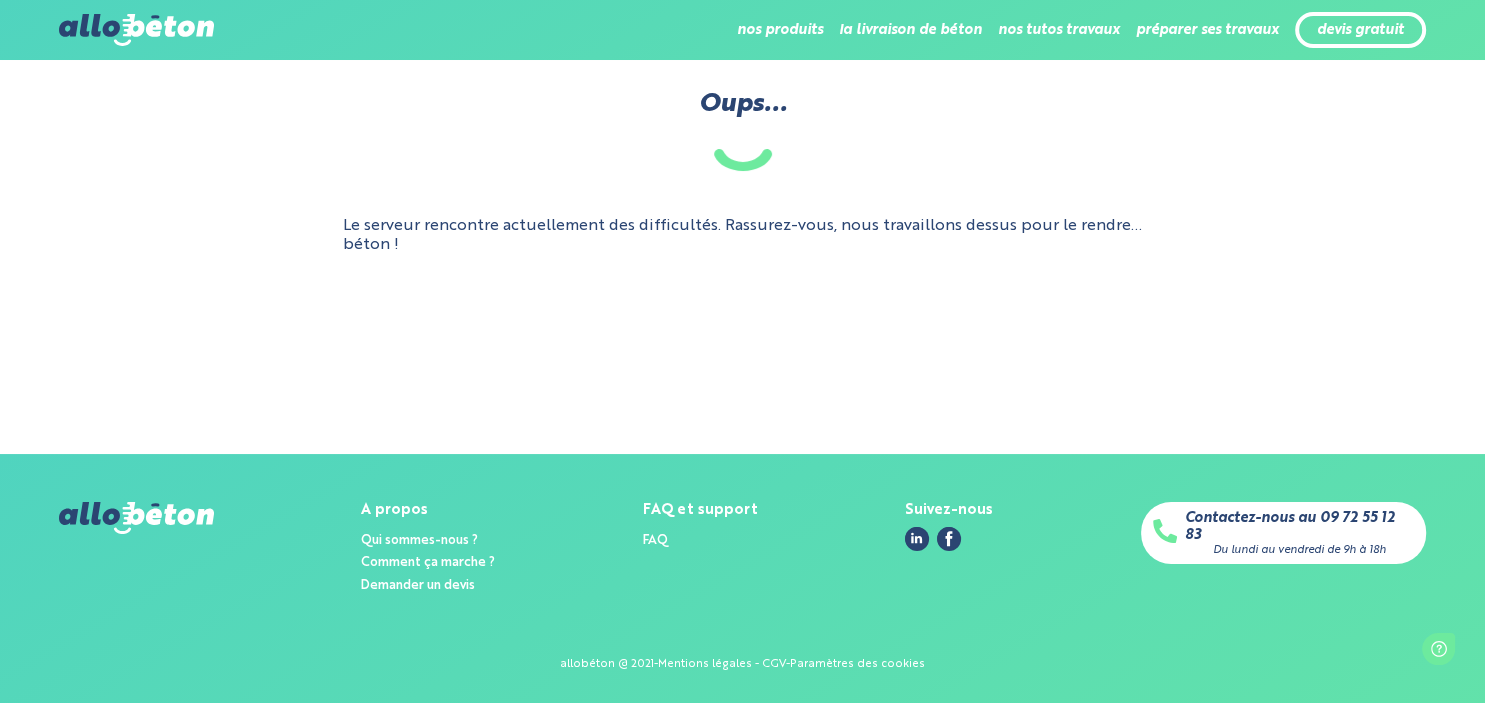 scroll, scrollTop: 0, scrollLeft: 0, axis: both 